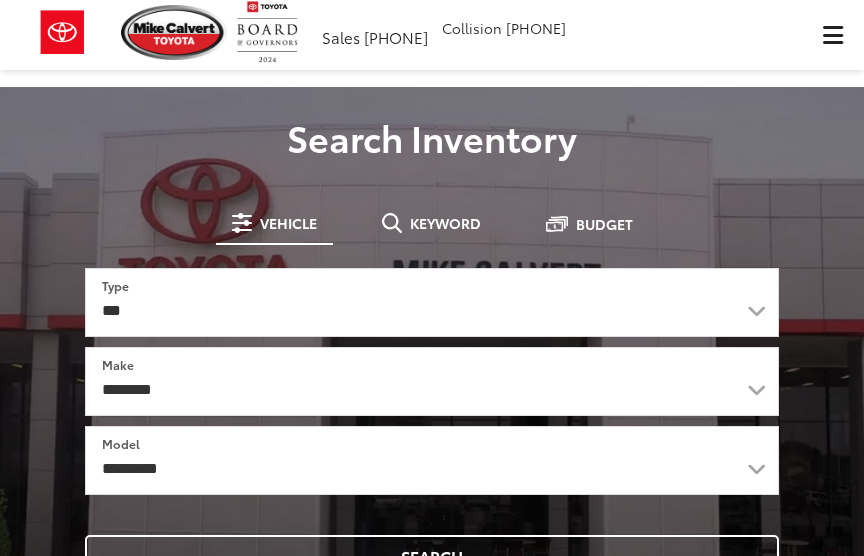 scroll, scrollTop: 0, scrollLeft: 0, axis: both 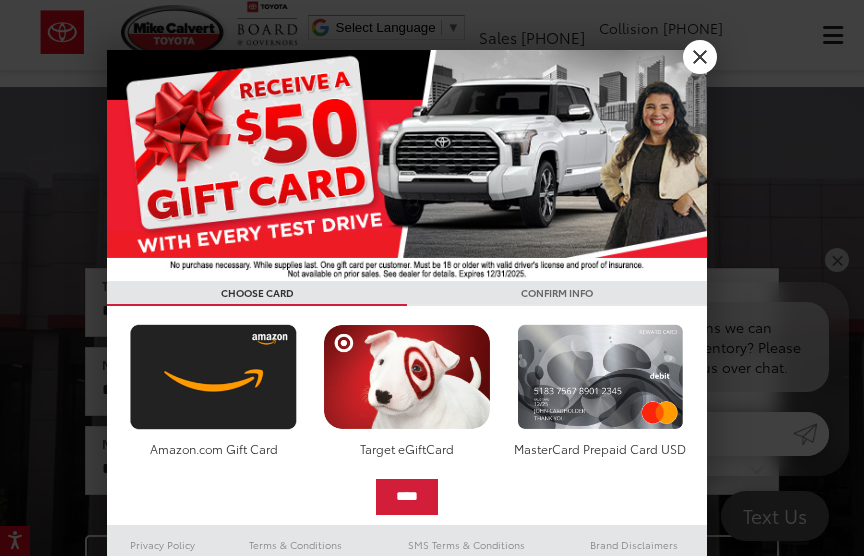 click on "X" at bounding box center [700, 57] 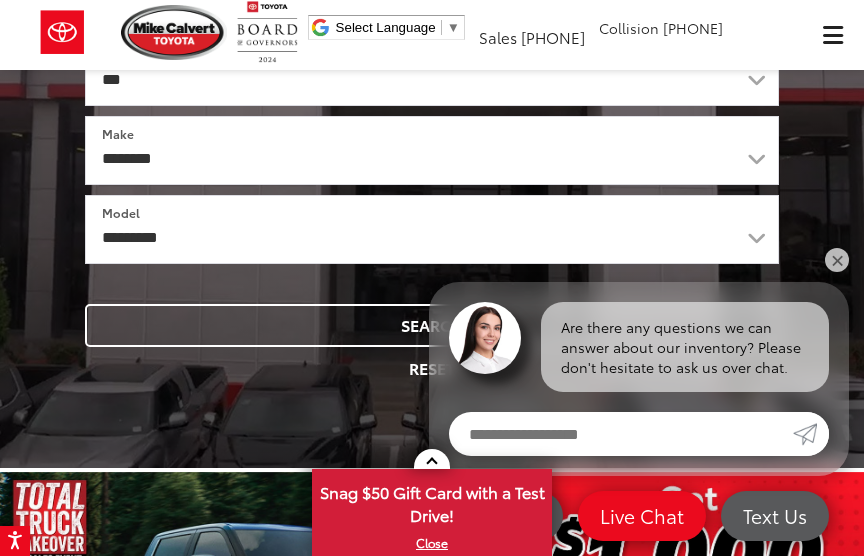 scroll, scrollTop: 229, scrollLeft: 0, axis: vertical 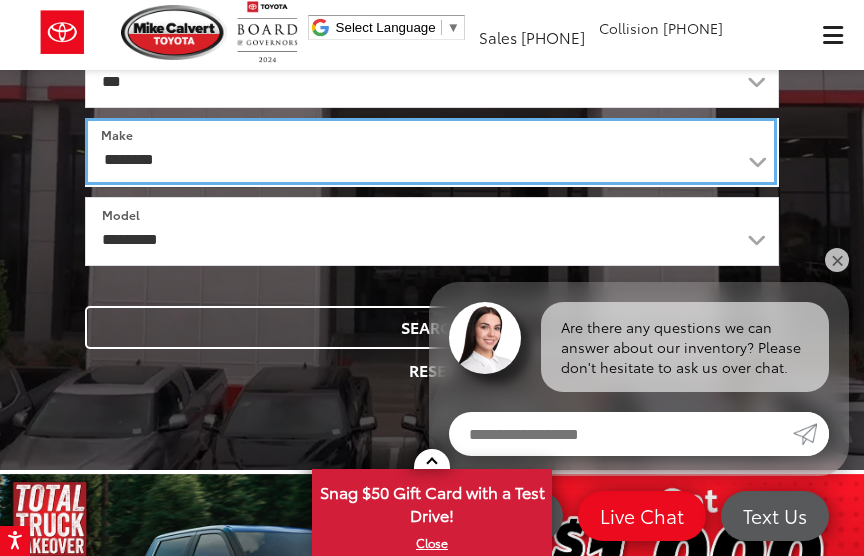 click on "**********" at bounding box center (431, 151) 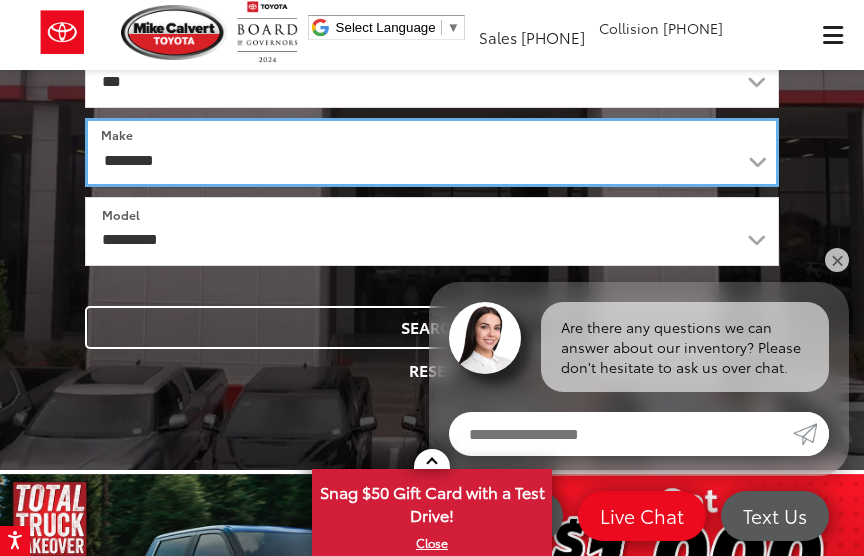 scroll, scrollTop: 0, scrollLeft: 0, axis: both 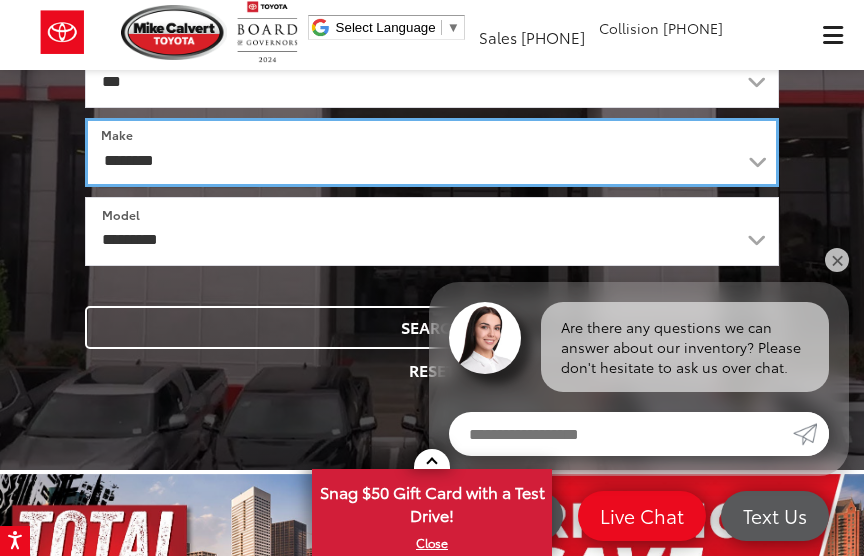 select on "******" 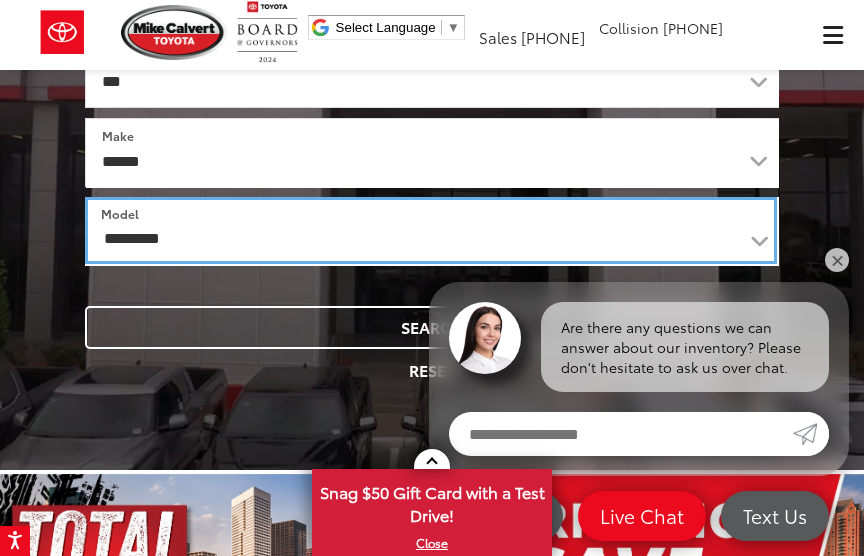 click on "**********" at bounding box center [431, 230] 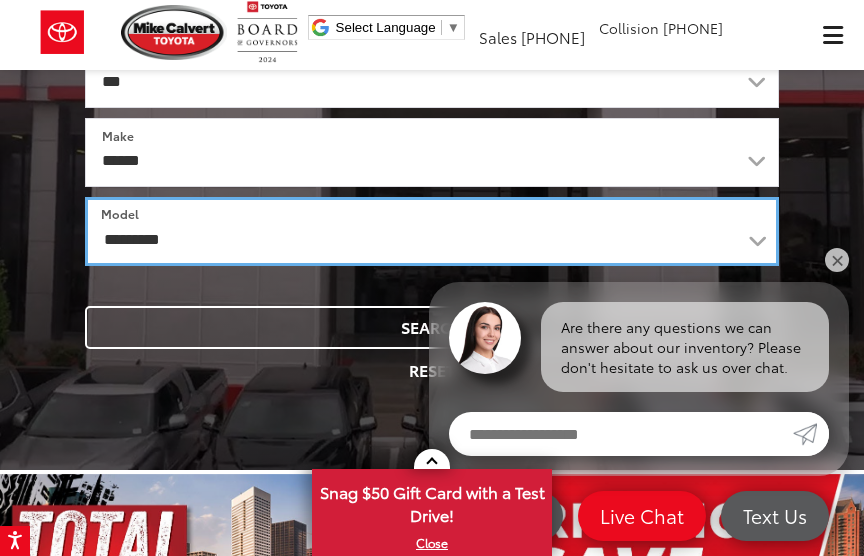 select on "*****" 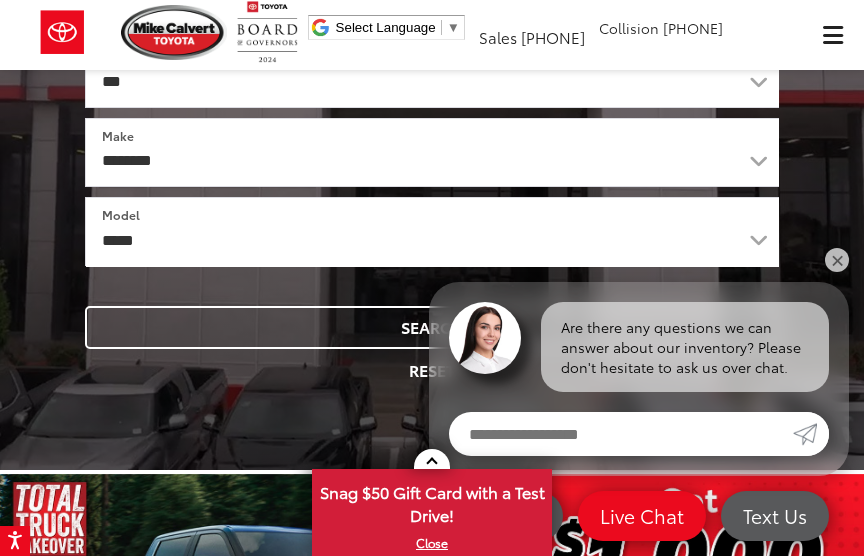 click on "**********" at bounding box center (432, 194) 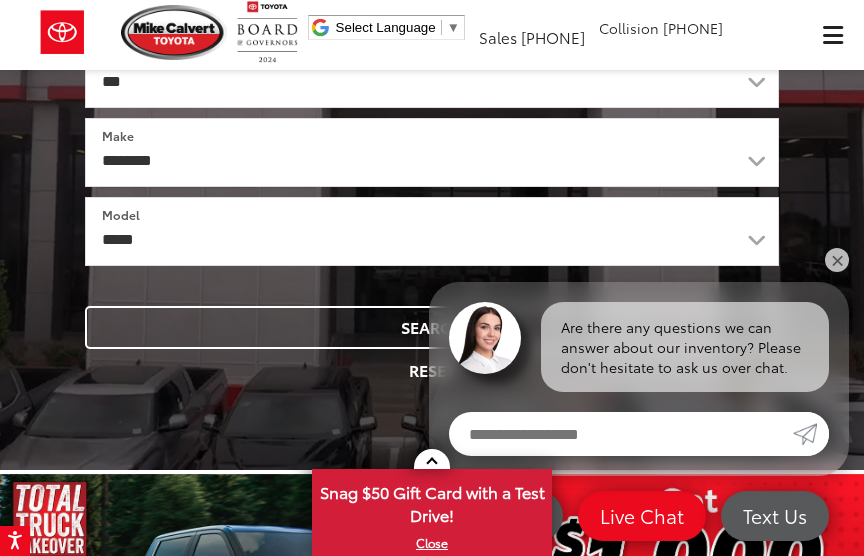 click on "Search" at bounding box center [432, 327] 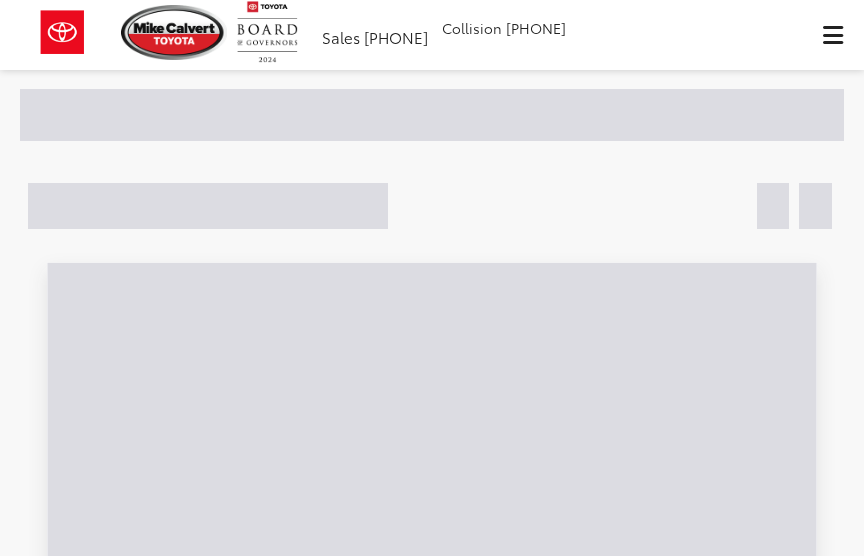 scroll, scrollTop: 0, scrollLeft: 0, axis: both 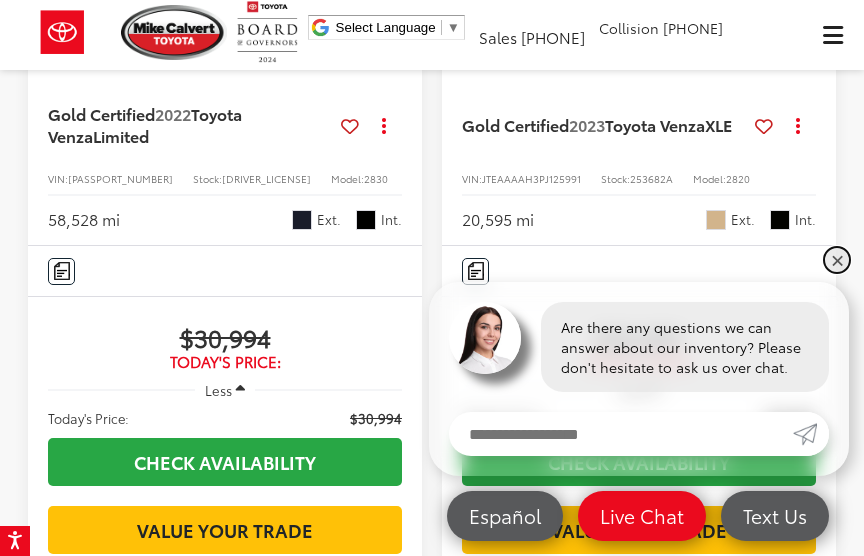 click on "✕" at bounding box center (837, 260) 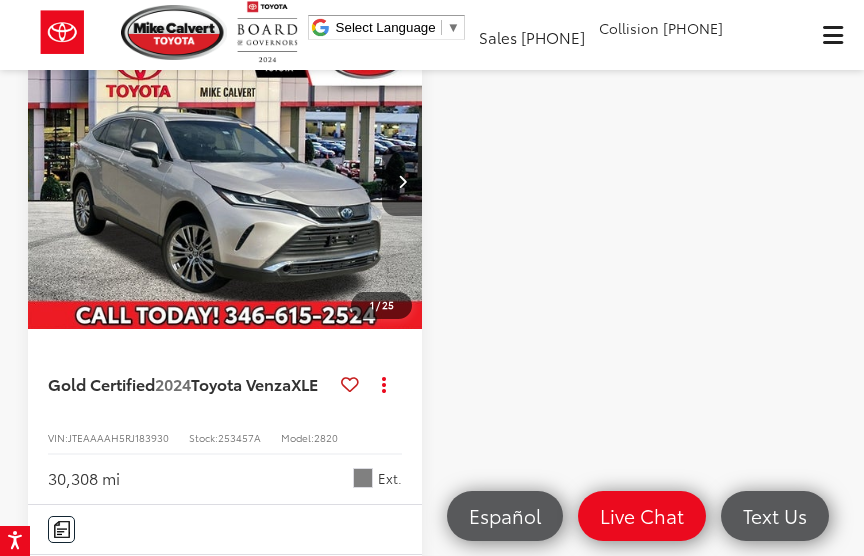 scroll, scrollTop: 1093, scrollLeft: 0, axis: vertical 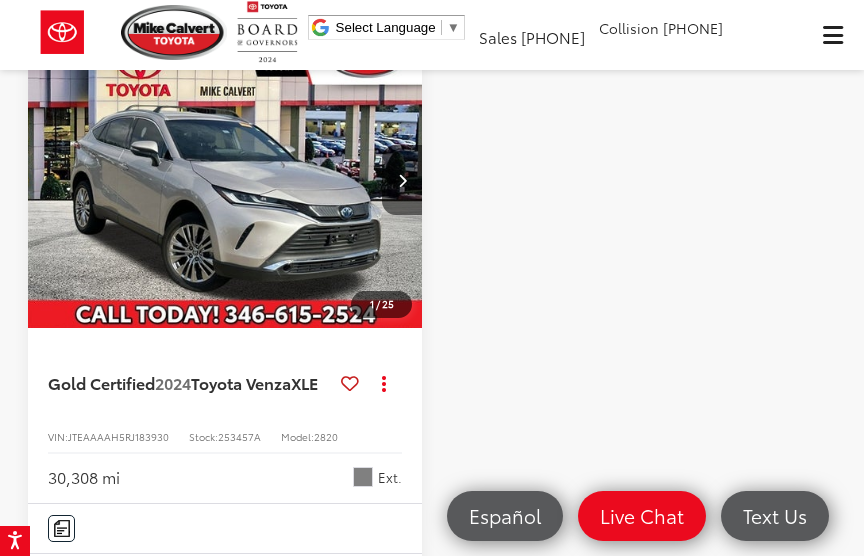 click on "Toyota Venza" at bounding box center [241, 382] 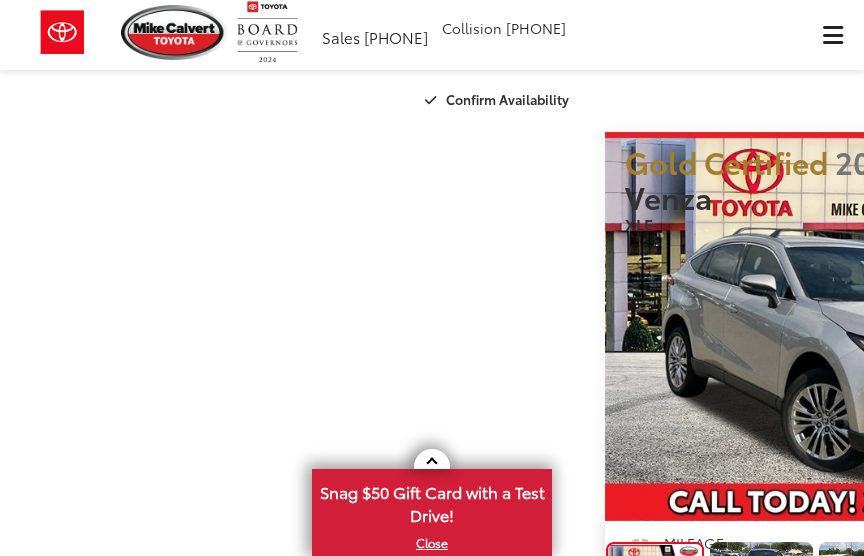 scroll, scrollTop: 0, scrollLeft: 0, axis: both 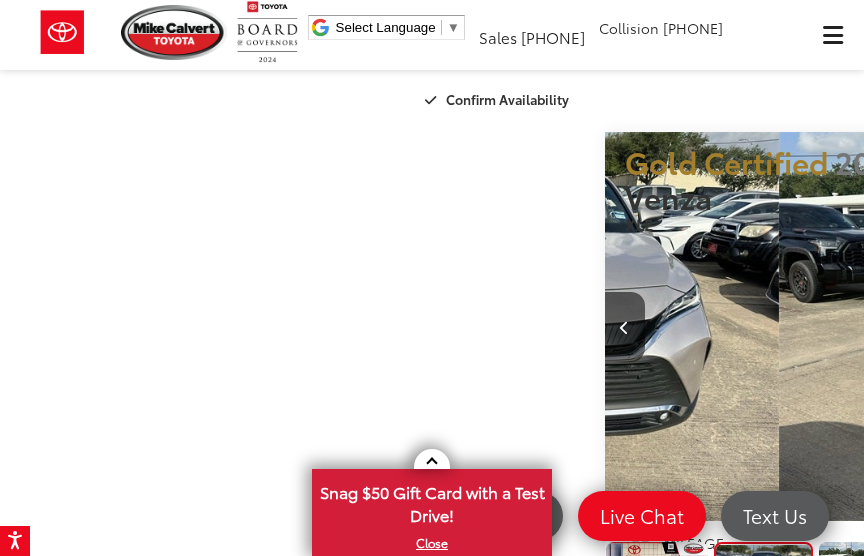 click at bounding box center [1104, 327] 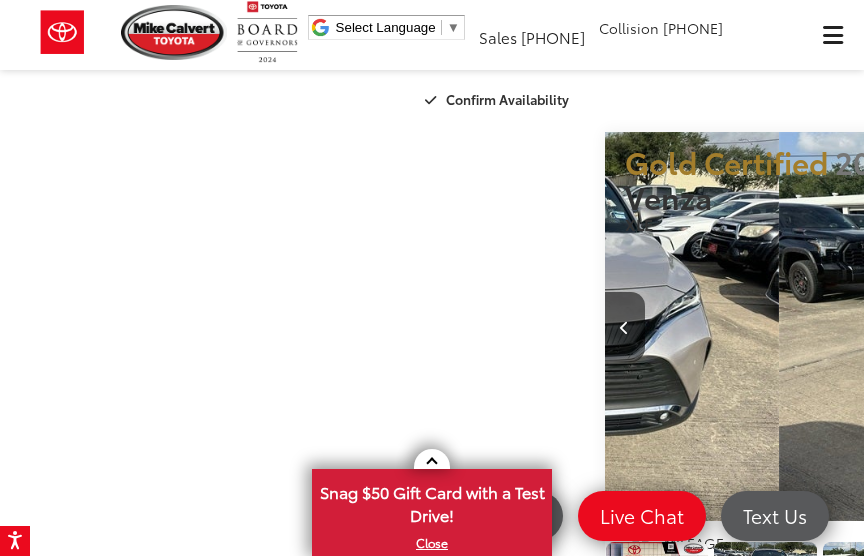 click at bounding box center [1103, 328] 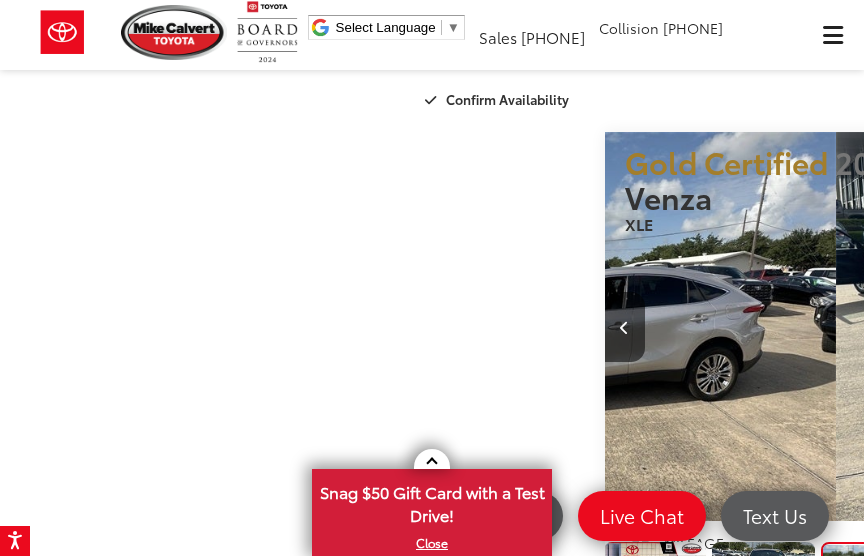 scroll, scrollTop: 0, scrollLeft: 10, axis: horizontal 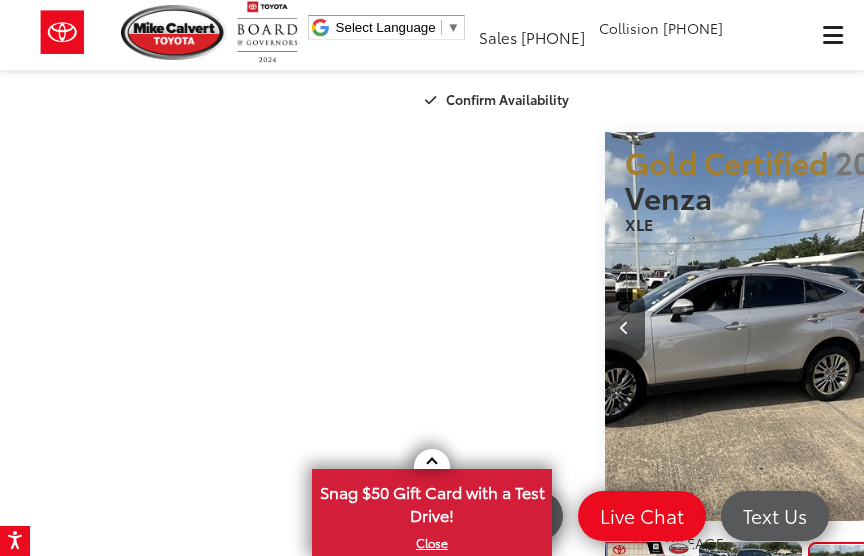click at bounding box center (1103, 328) 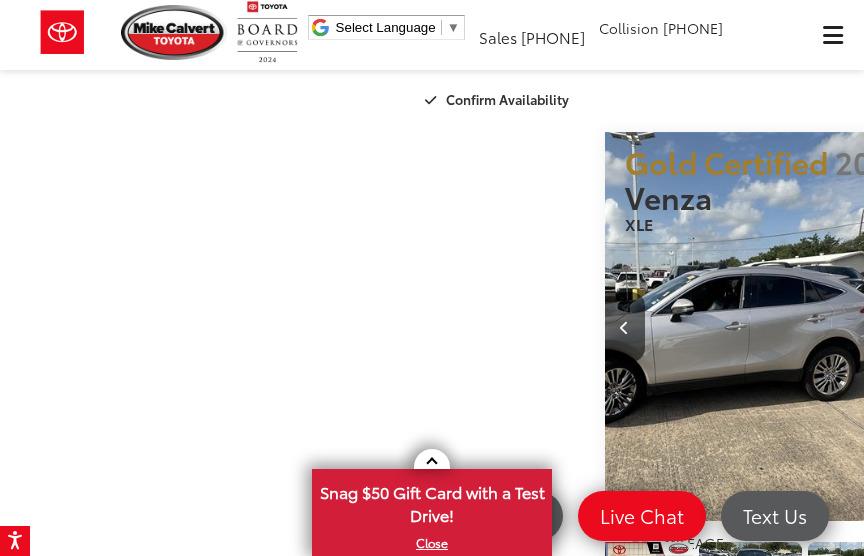 scroll, scrollTop: 0, scrollLeft: 159, axis: horizontal 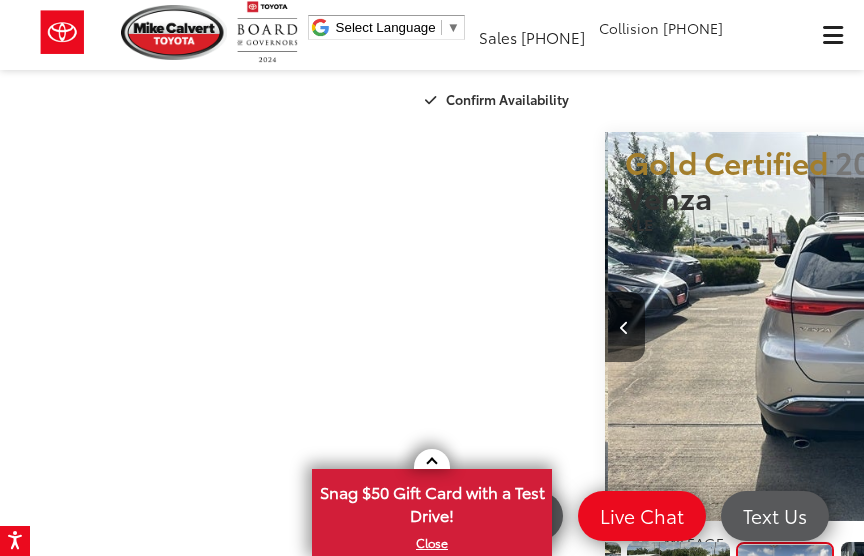 click at bounding box center (1104, 327) 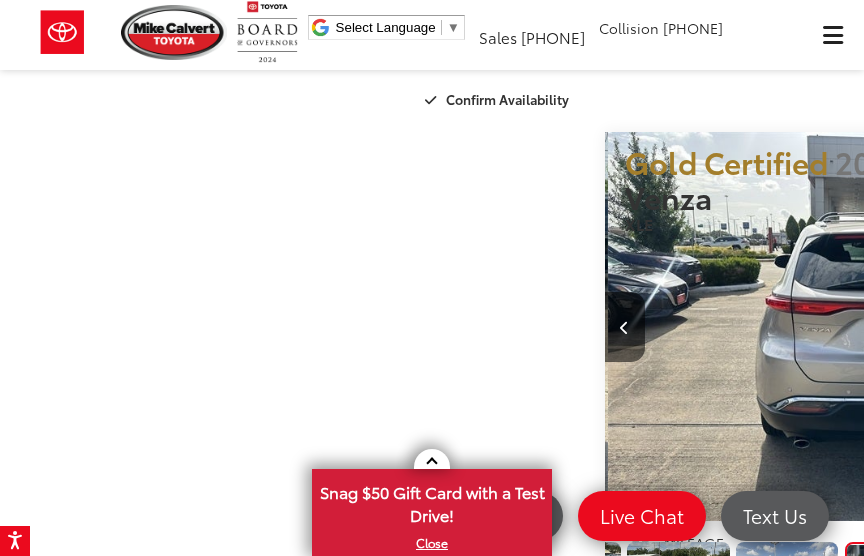 scroll, scrollTop: 0, scrollLeft: 353, axis: horizontal 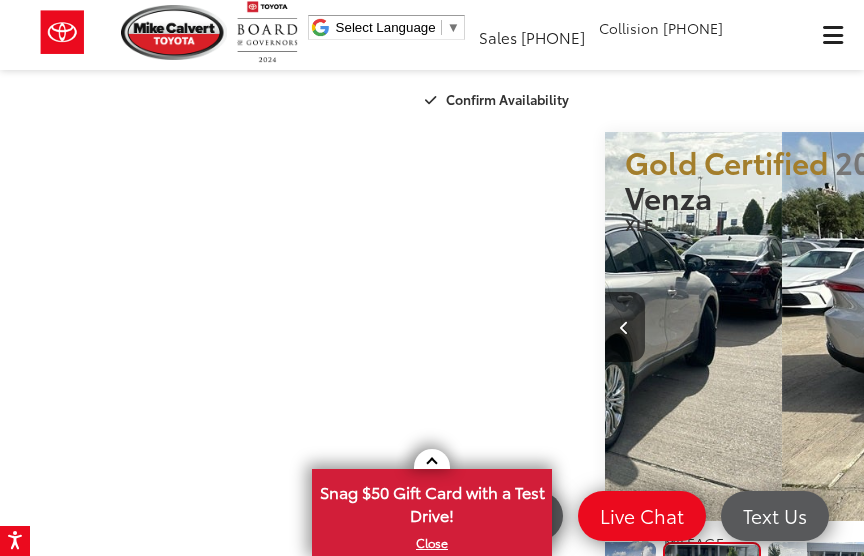 click at bounding box center (1104, 327) 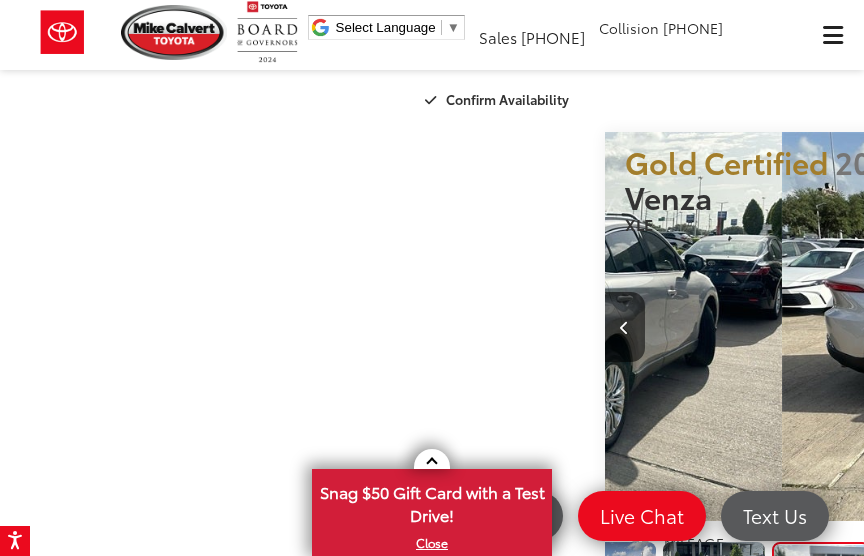 scroll, scrollTop: 0, scrollLeft: 450, axis: horizontal 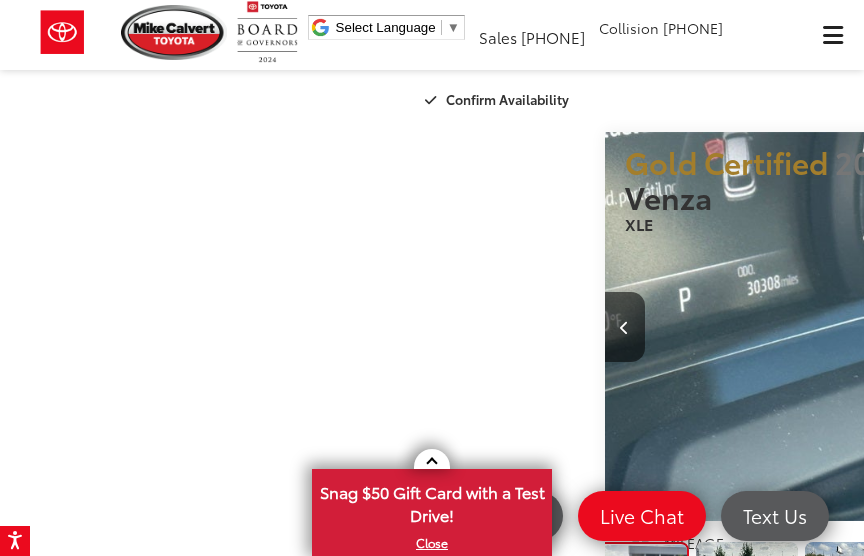 click at bounding box center (1103, 328) 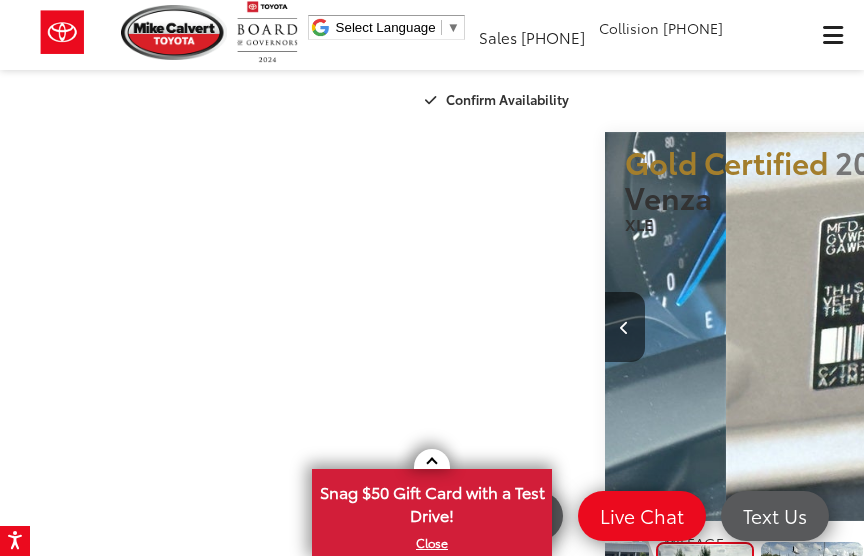 scroll, scrollTop: 0, scrollLeft: 5093, axis: horizontal 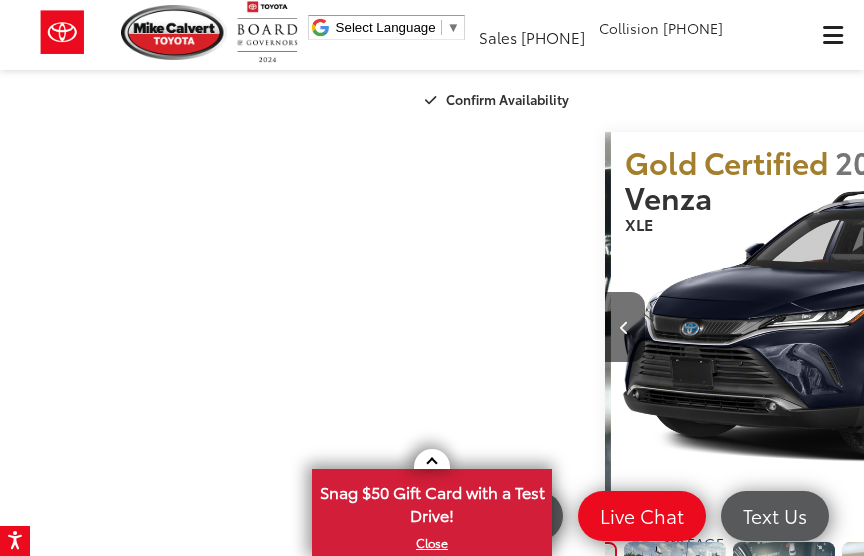 click at bounding box center [1104, 327] 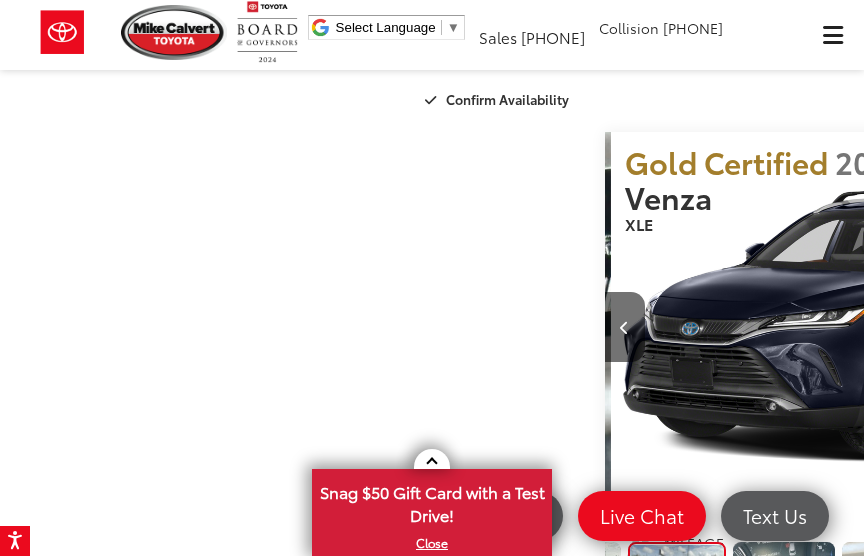 scroll, scrollTop: 0, scrollLeft: 909, axis: horizontal 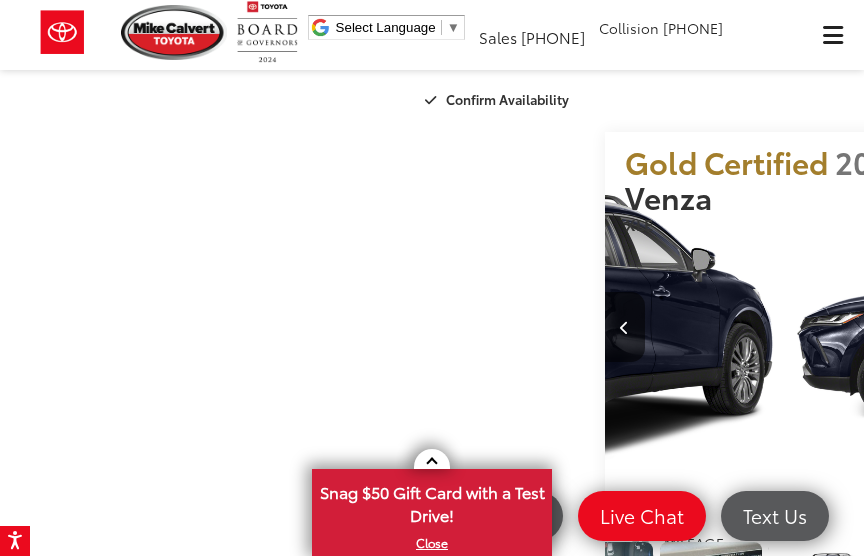 click at bounding box center [1103, 328] 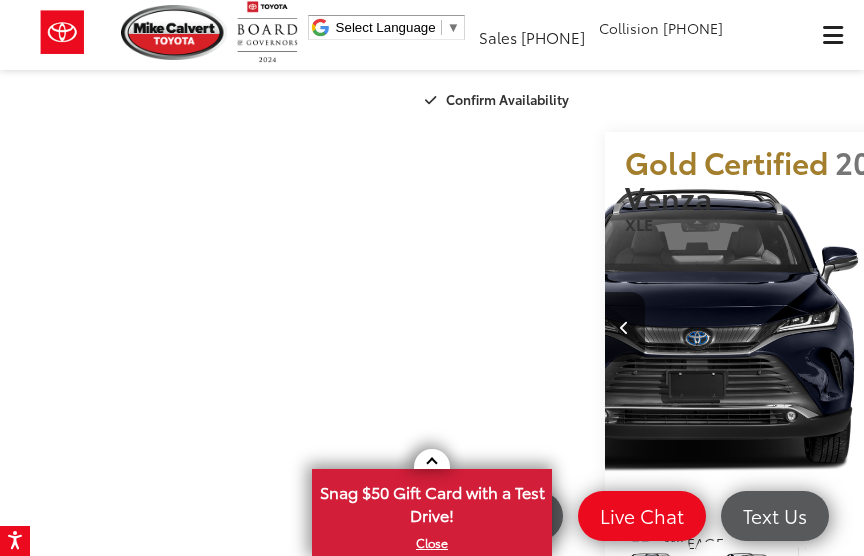 click at bounding box center [1103, 328] 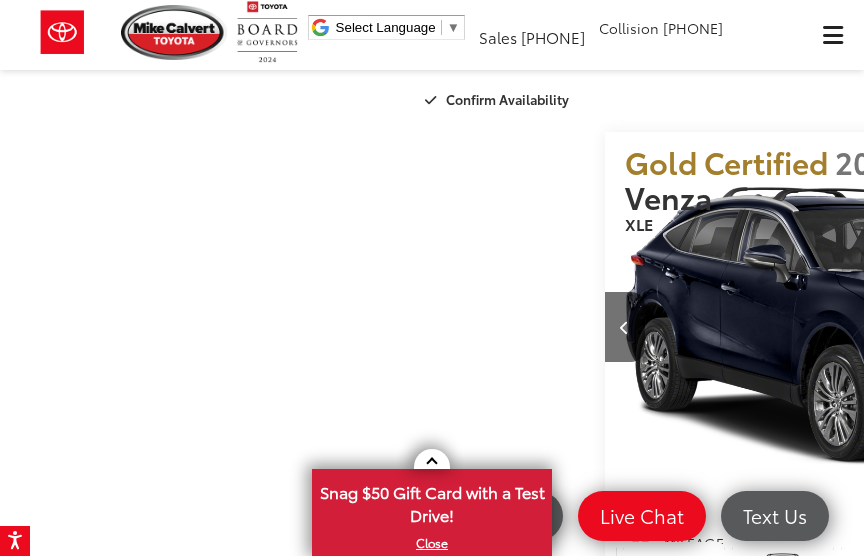 click at bounding box center (1104, 327) 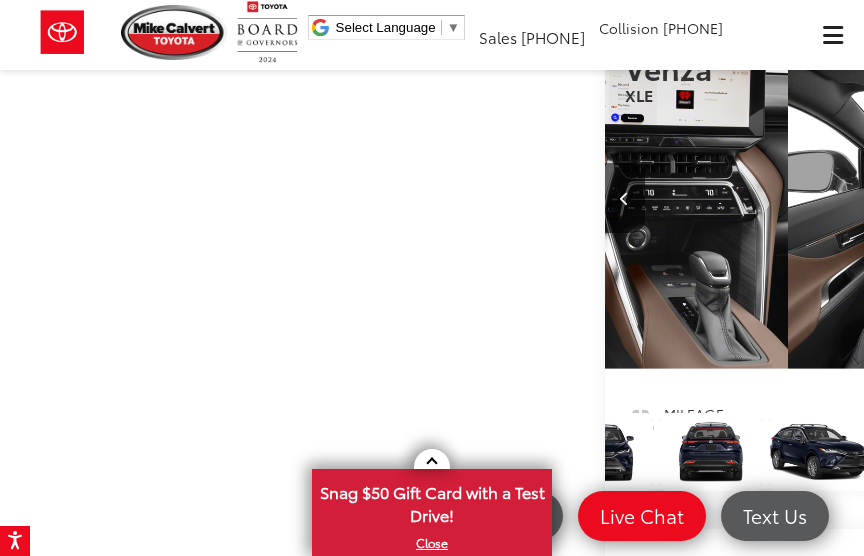 click at bounding box center (1103, 199) 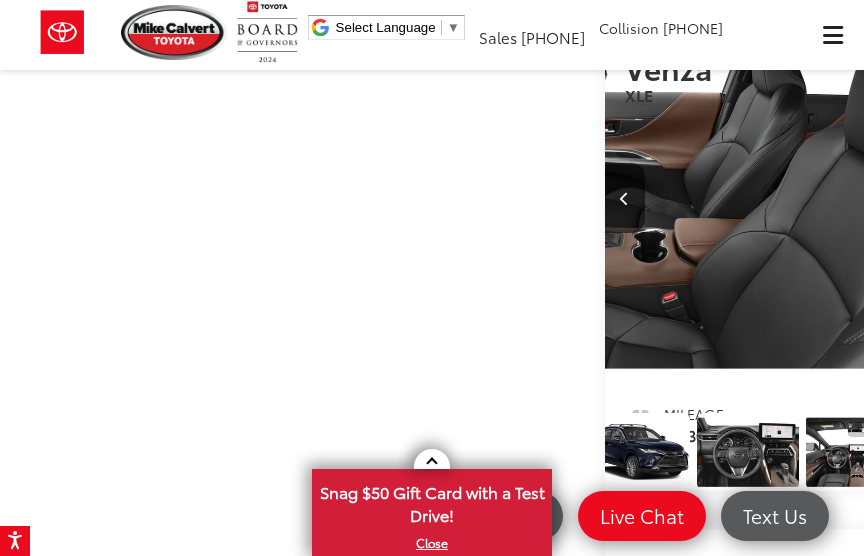 click at bounding box center [1104, 198] 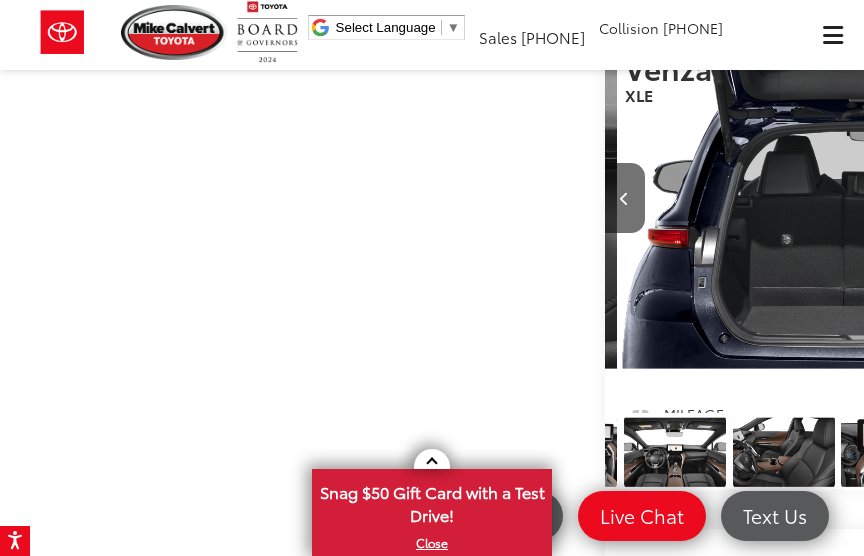 click at bounding box center (1104, 198) 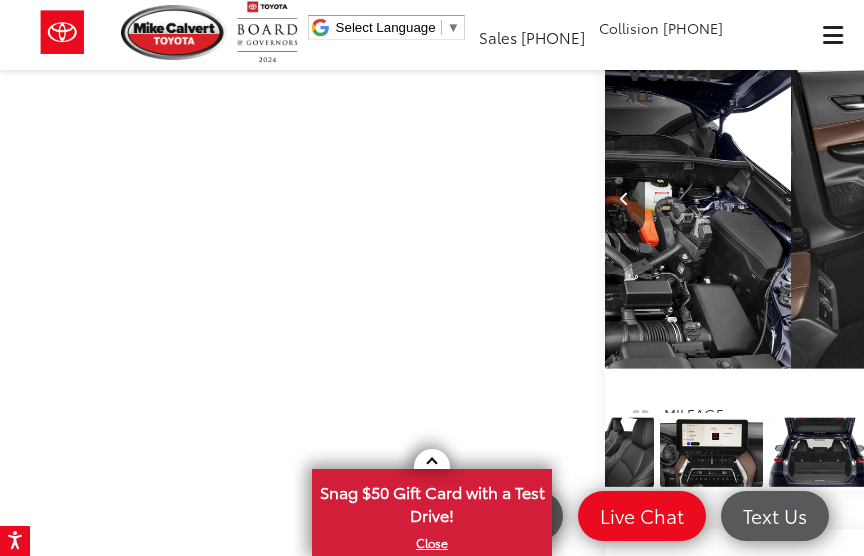 click at bounding box center (1104, 198) 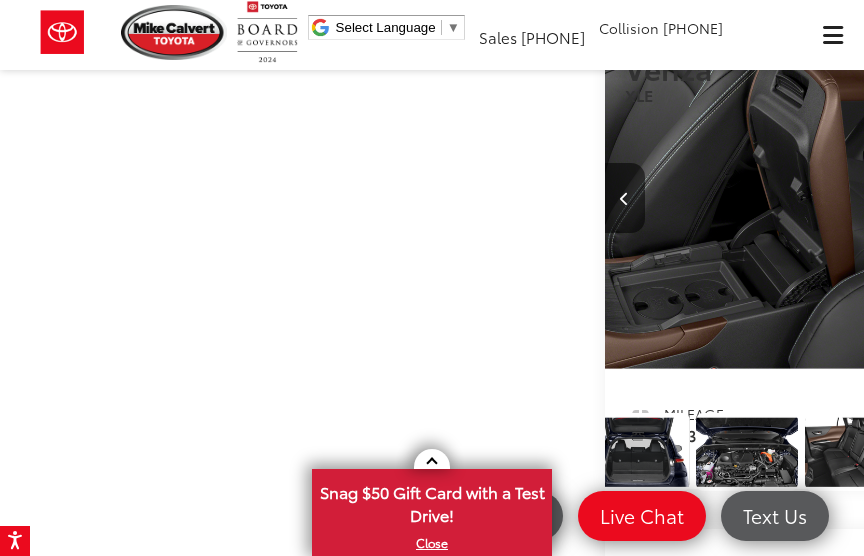 click at bounding box center (1104, 198) 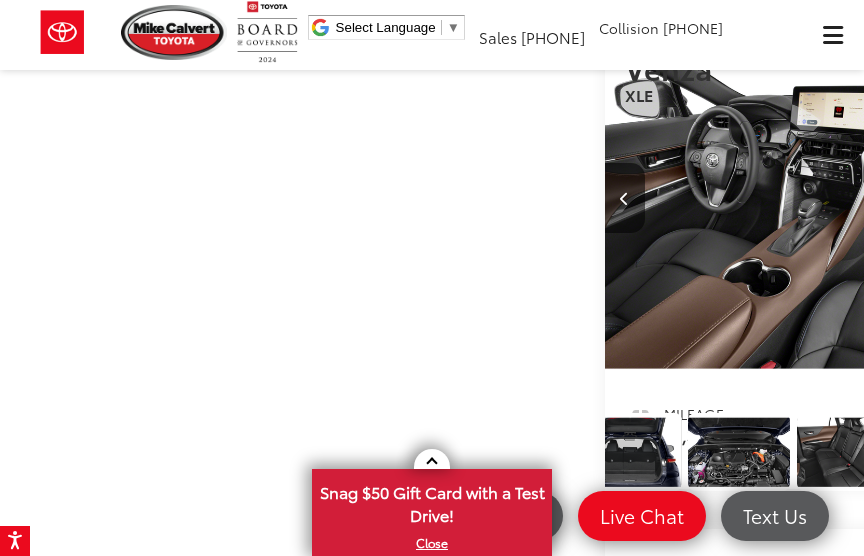 click at bounding box center [1104, 198] 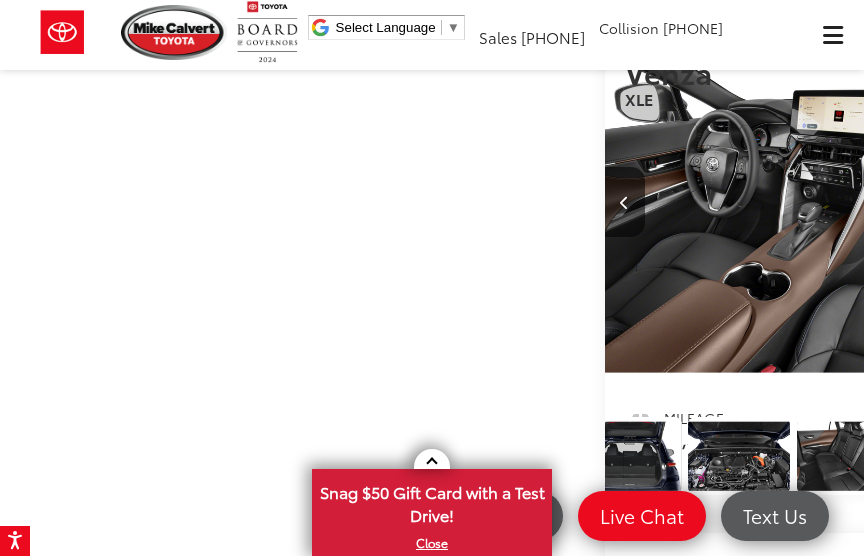 click at bounding box center [1104, 202] 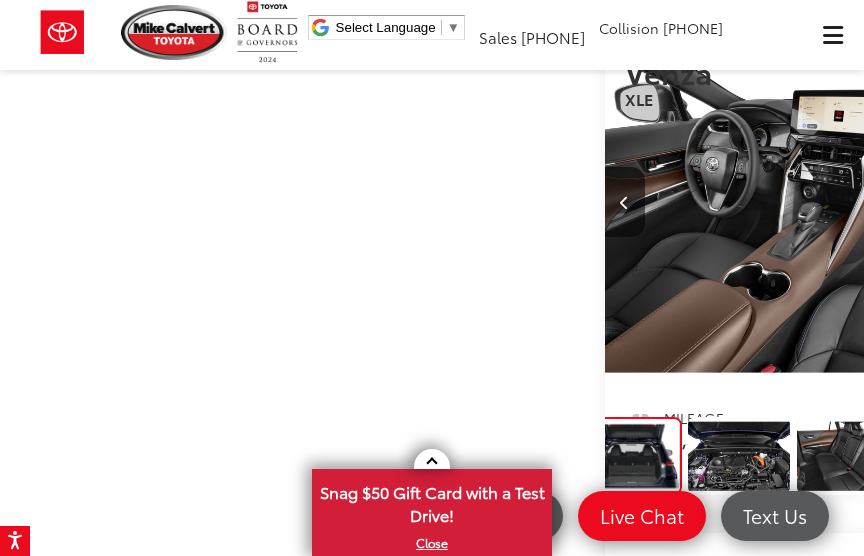 click at bounding box center (1104, 202) 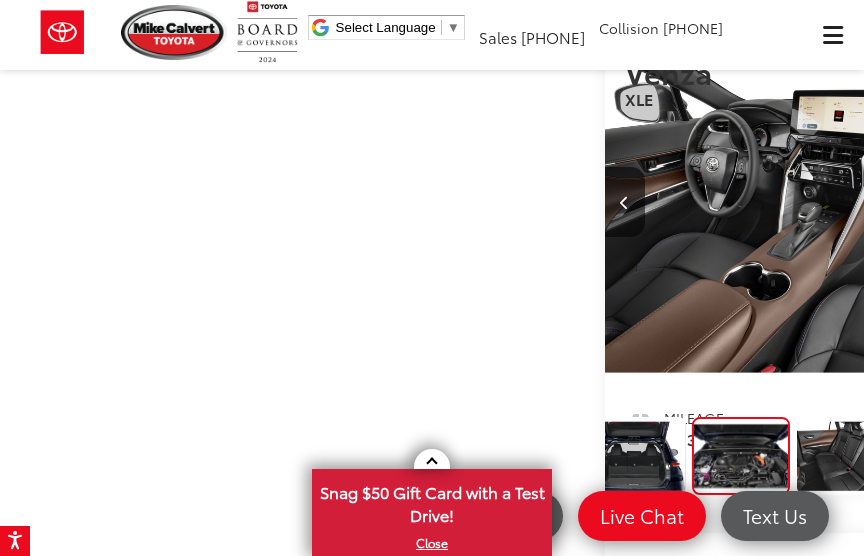 click at bounding box center (1104, 202) 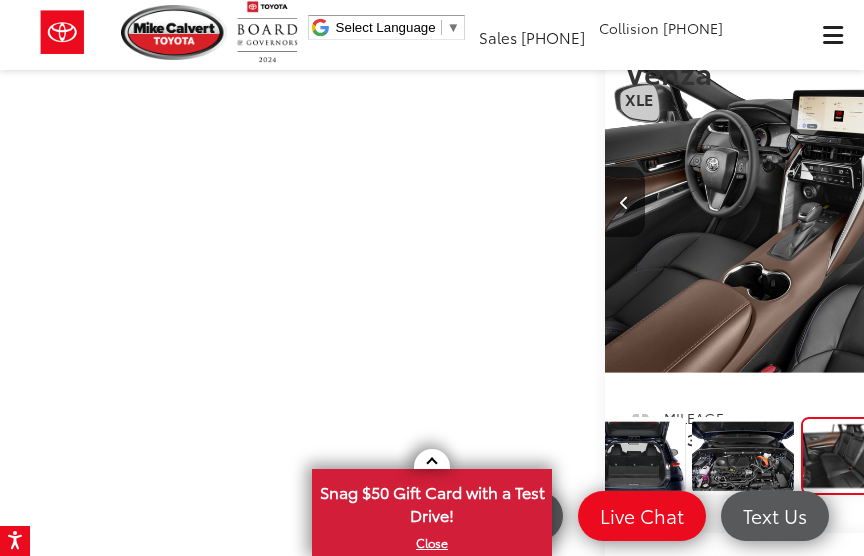 click at bounding box center (1104, 202) 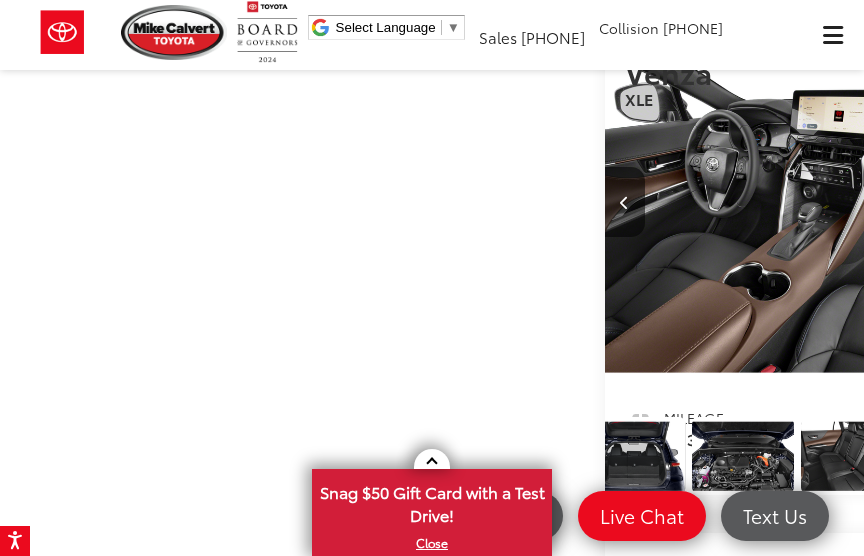 click at bounding box center [1104, 202] 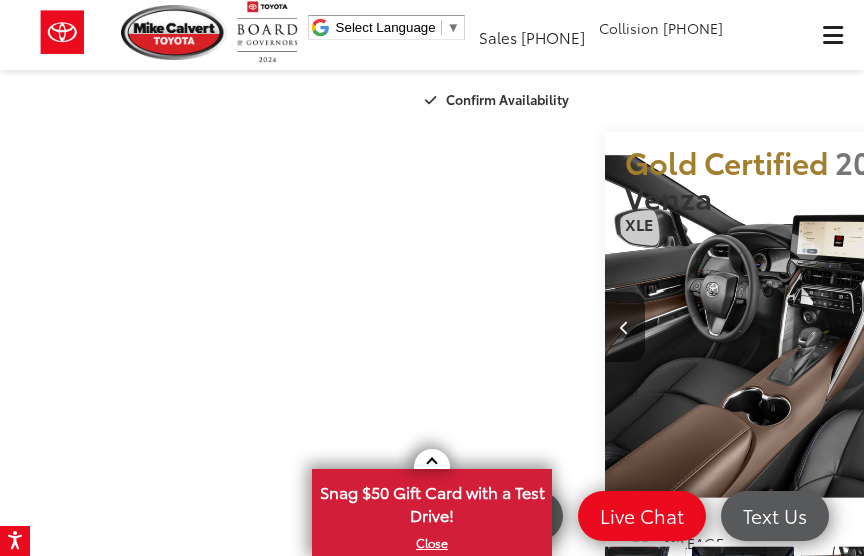 click at bounding box center (174, 32) 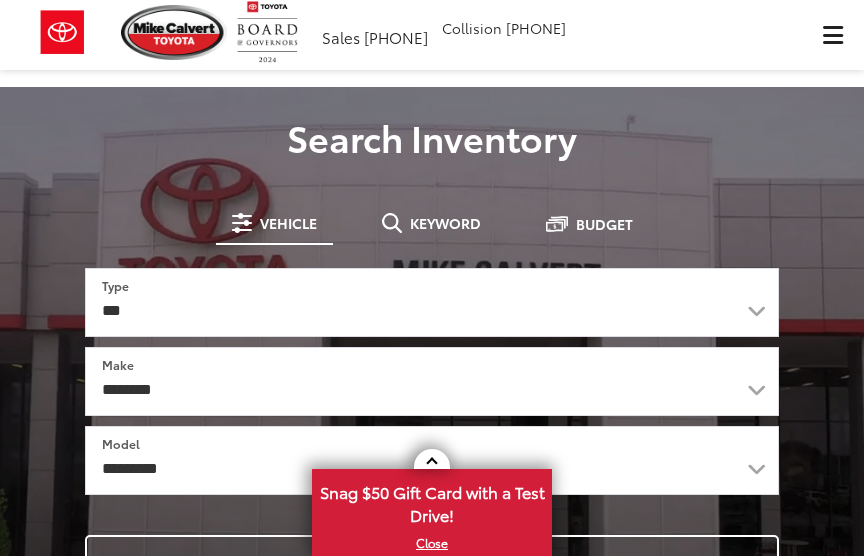 scroll, scrollTop: 0, scrollLeft: 0, axis: both 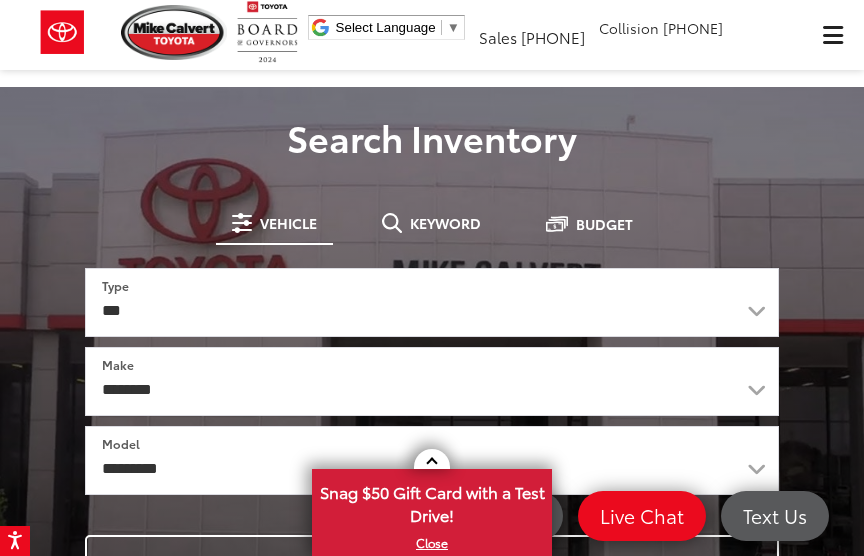 click at bounding box center (62, 32) 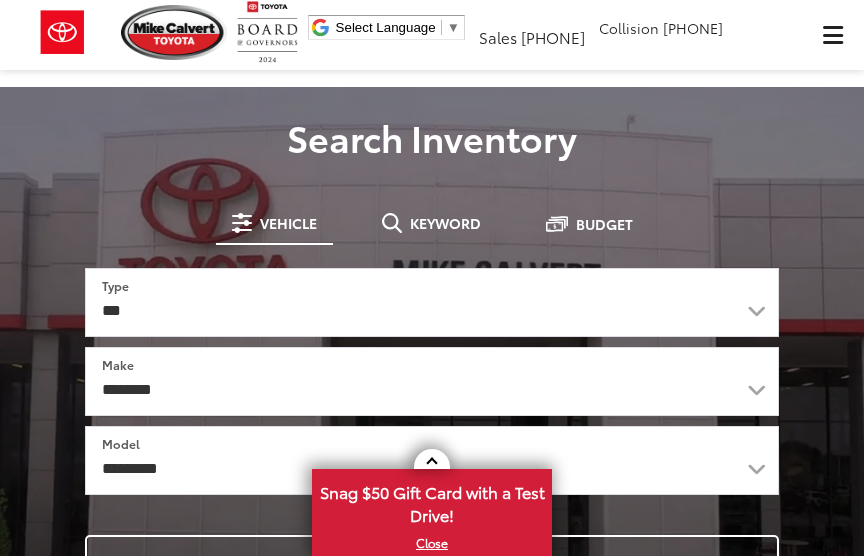 scroll, scrollTop: 0, scrollLeft: 0, axis: both 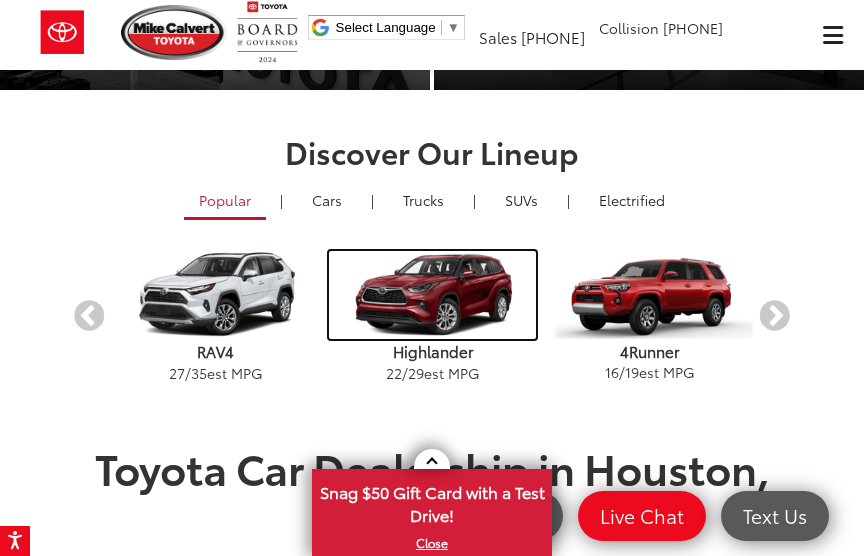 click at bounding box center [432, 295] 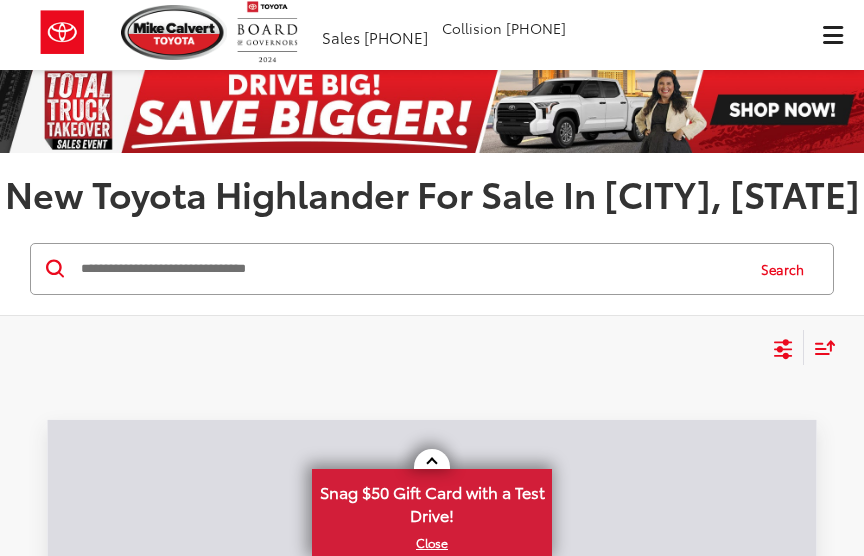 scroll, scrollTop: 0, scrollLeft: 0, axis: both 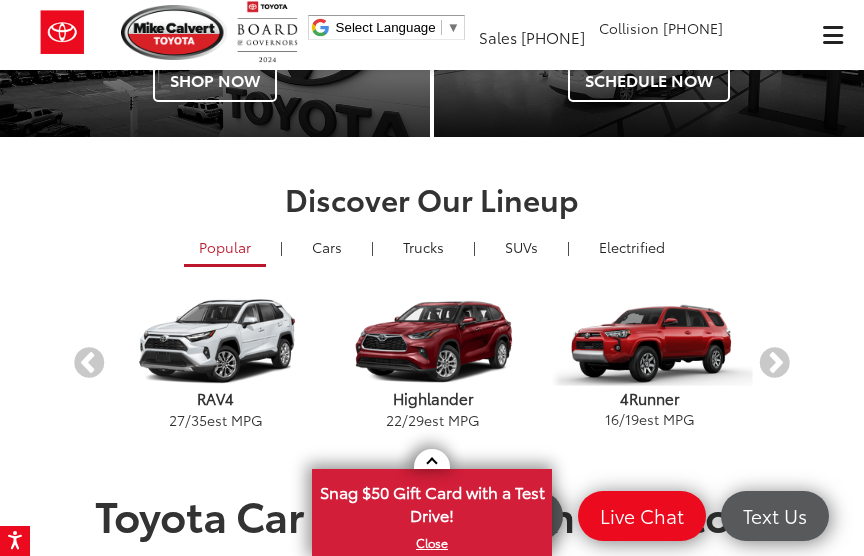 click on "Next" at bounding box center (774, 363) 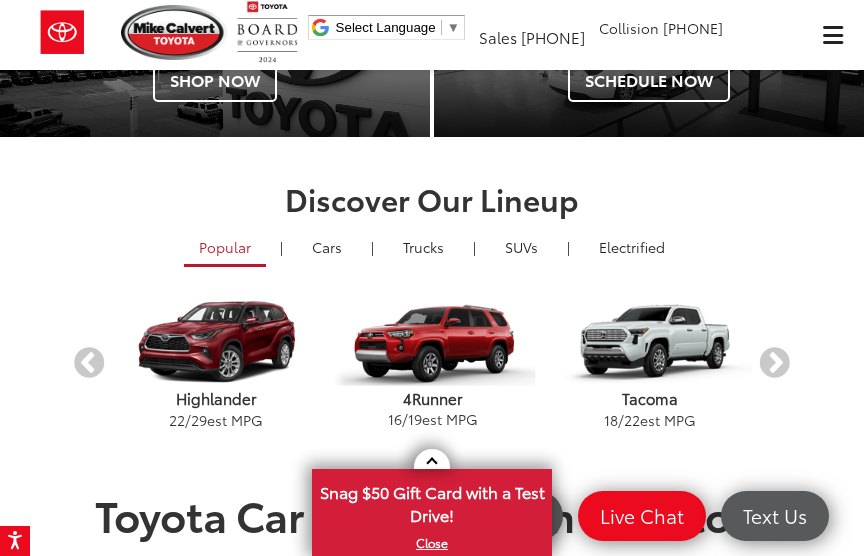 click on "Next" at bounding box center (774, 363) 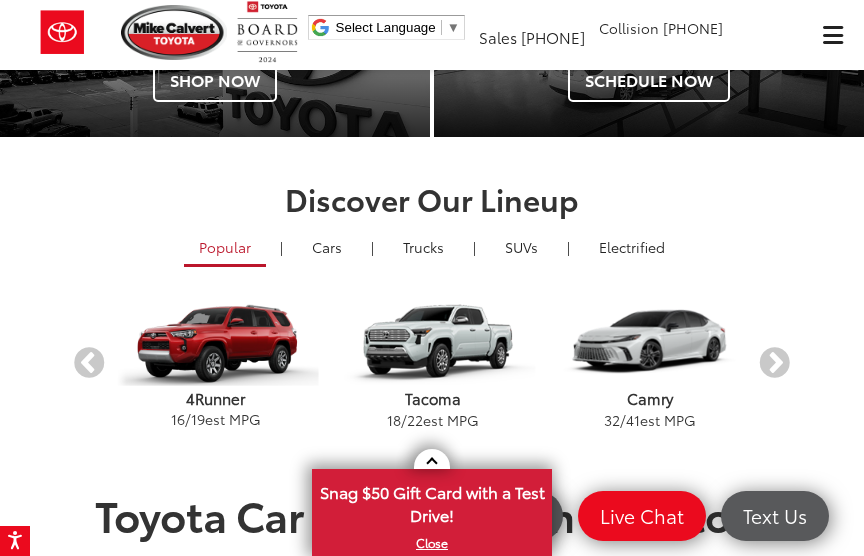 click on "Next" at bounding box center [774, 363] 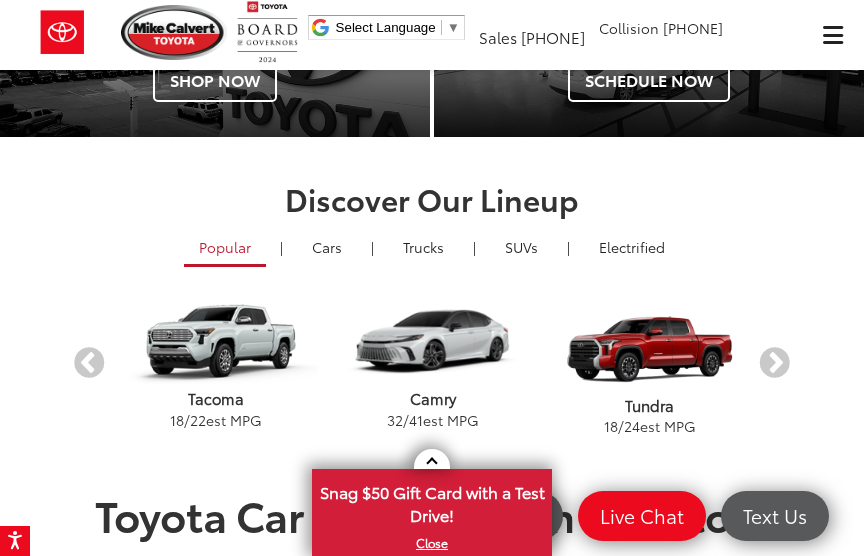 click on "Next" at bounding box center (774, 363) 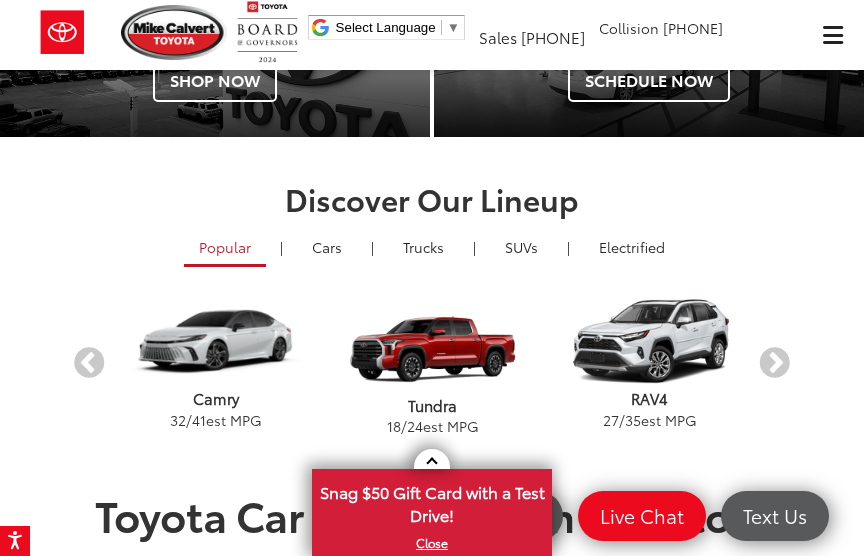 click on "Next" at bounding box center [774, 363] 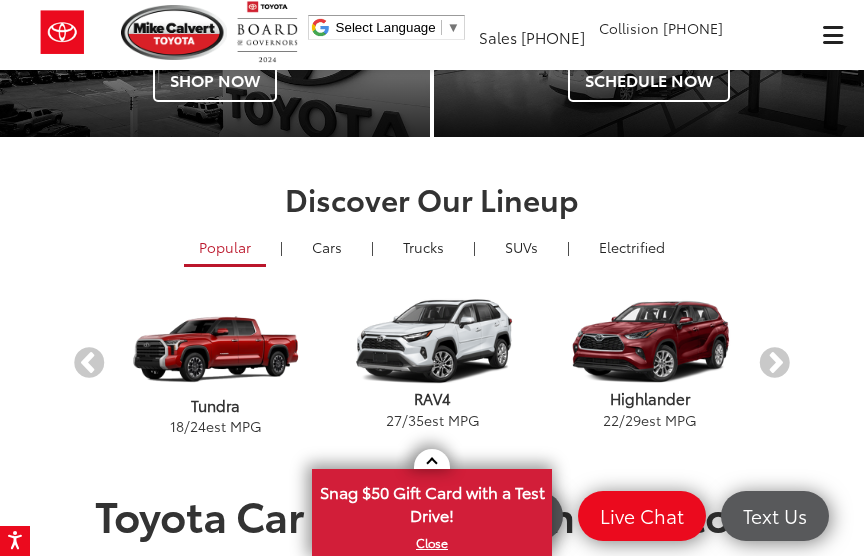 click on "Previous" at bounding box center (89, 363) 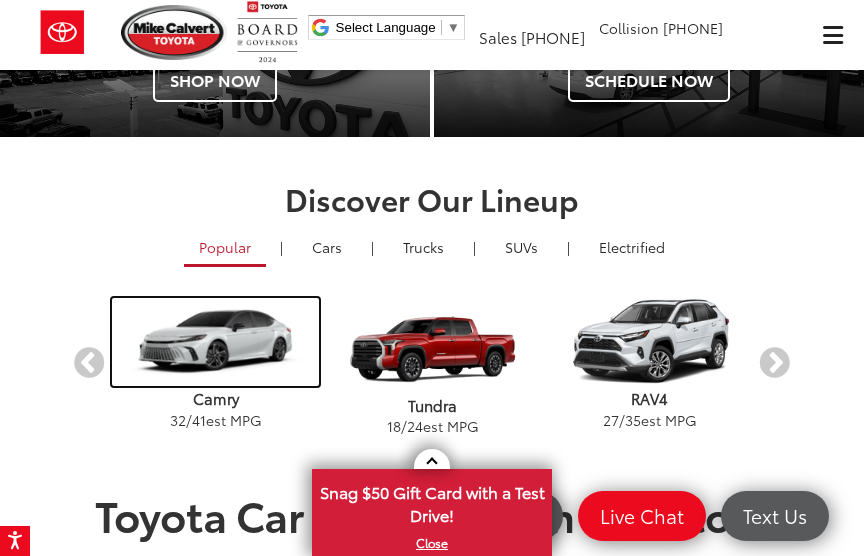 click at bounding box center [215, 342] 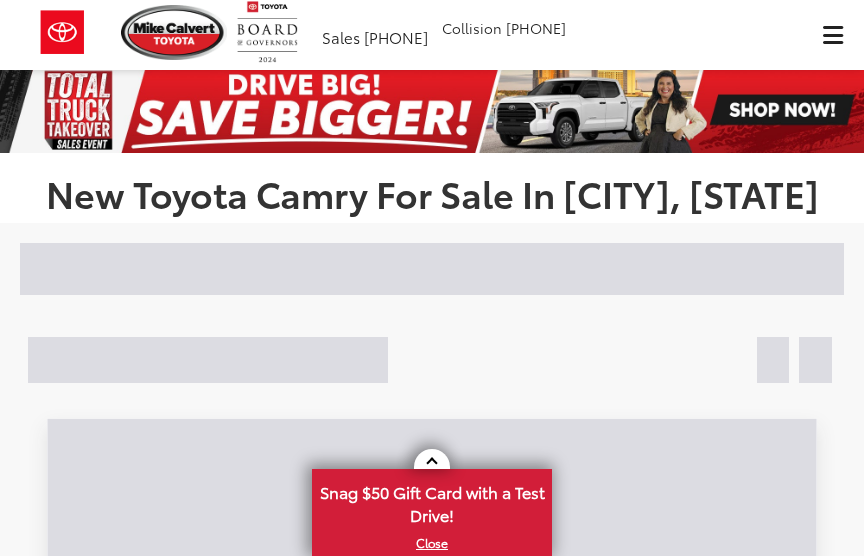 scroll, scrollTop: 0, scrollLeft: 0, axis: both 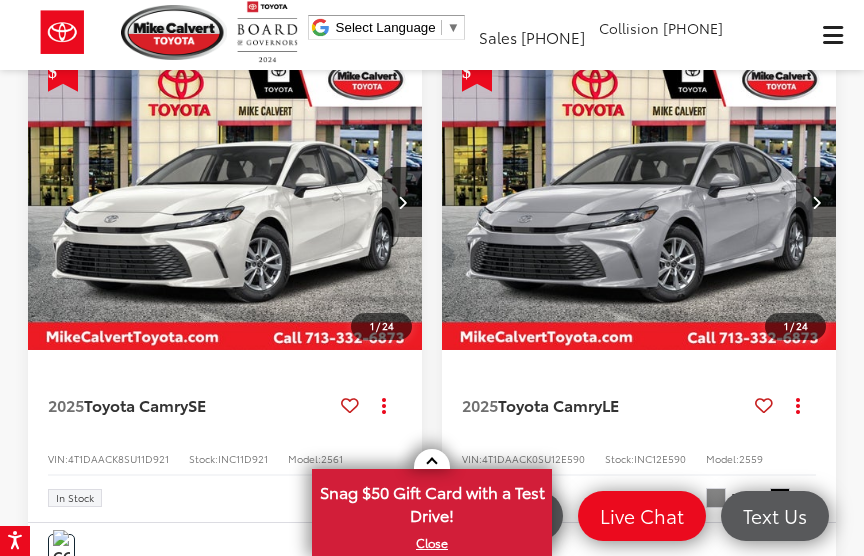 click on "Compare Vehicle" at bounding box center [540, -11] 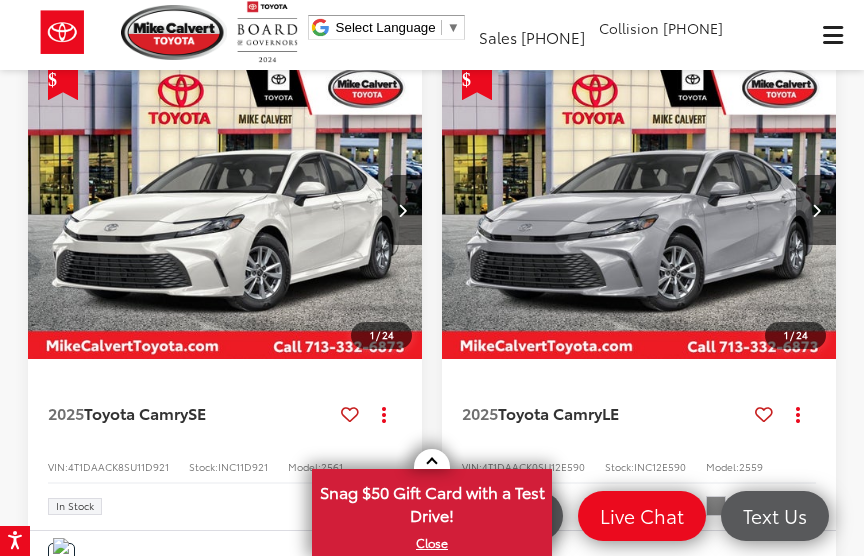 click on "Compare Vehicle Add more to compare" at bounding box center [225, -5] 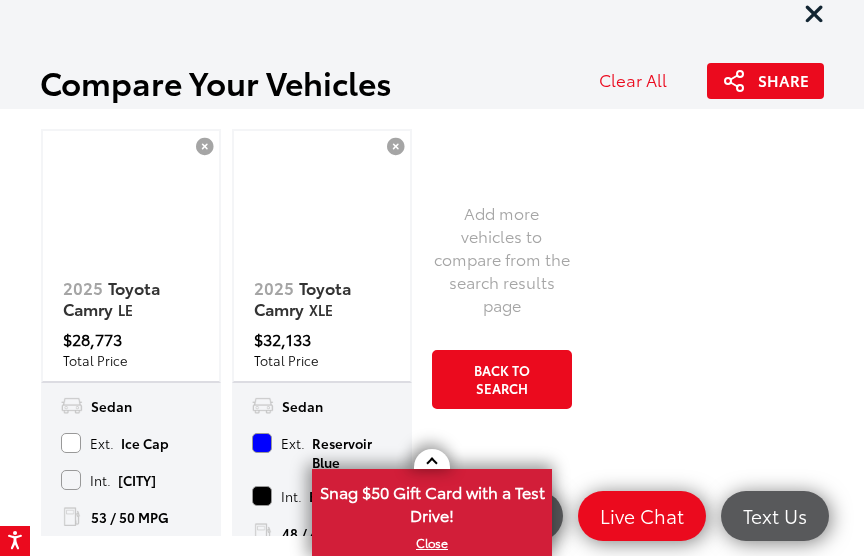 scroll, scrollTop: 4037, scrollLeft: 0, axis: vertical 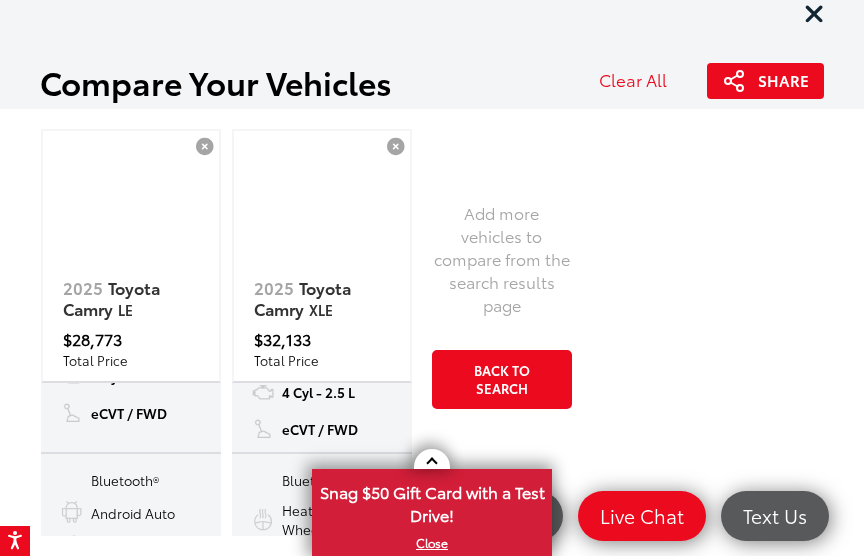click on "See More" at bounding box center (89, 618) 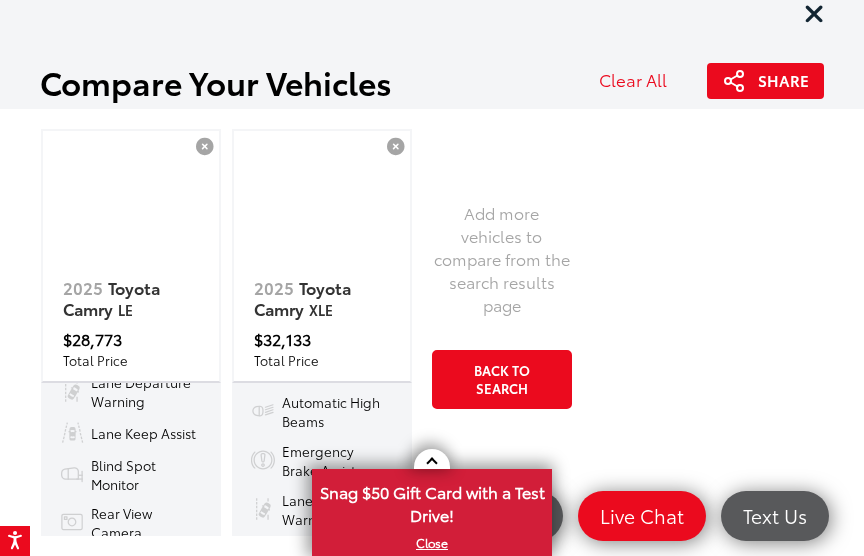 scroll, scrollTop: 558, scrollLeft: 0, axis: vertical 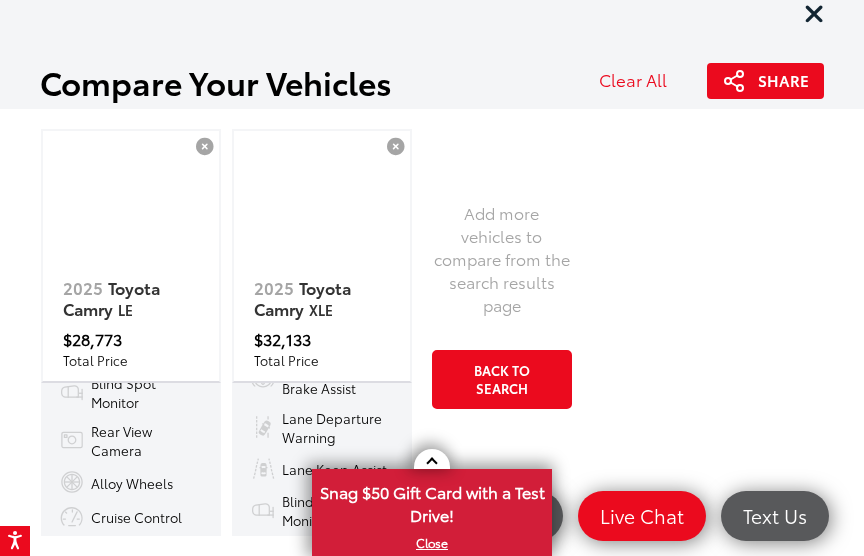 click on "See Less" at bounding box center [87, 553] 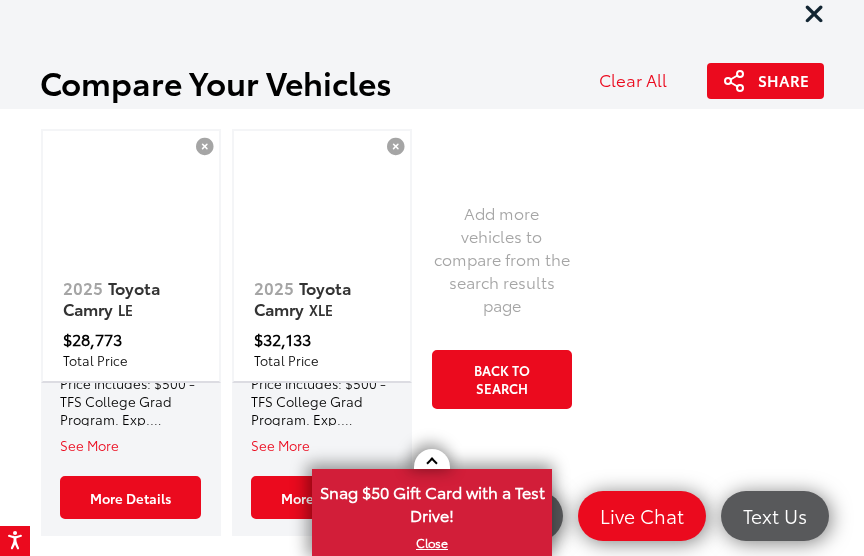 scroll, scrollTop: 325, scrollLeft: 0, axis: vertical 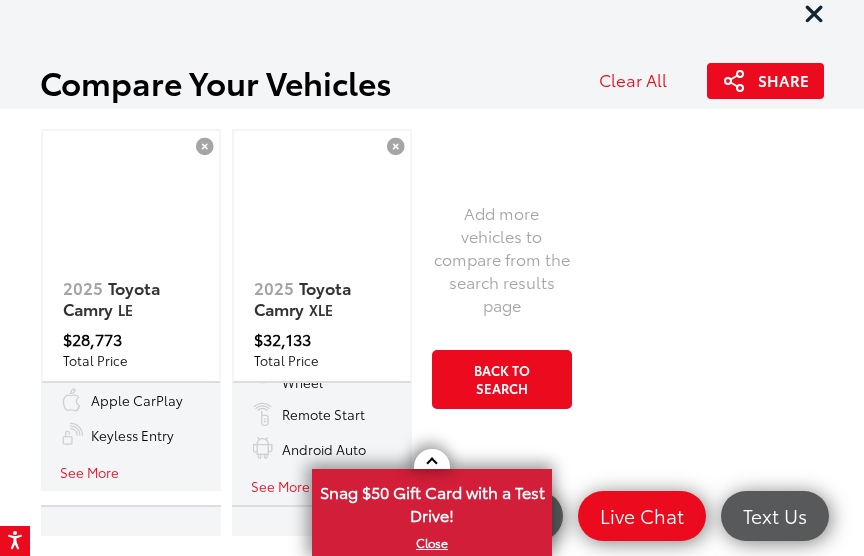 click on "See More" at bounding box center [89, 471] 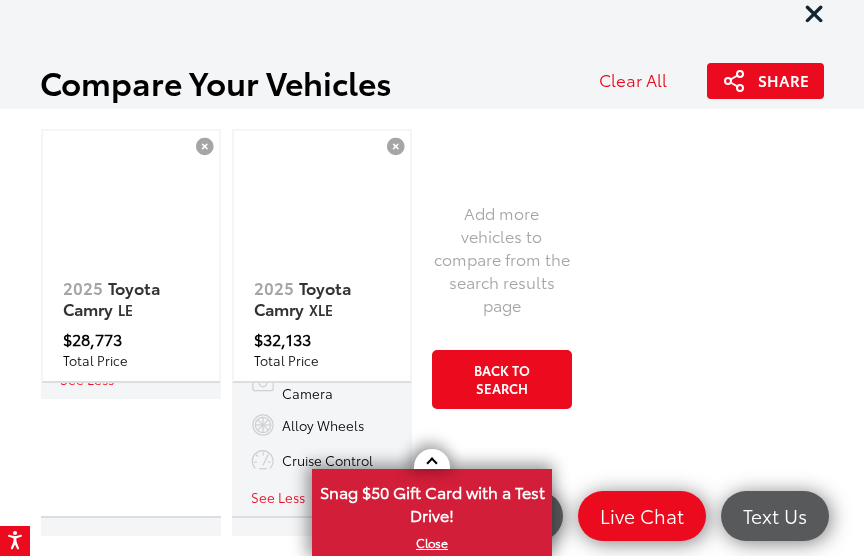 scroll, scrollTop: 812, scrollLeft: 0, axis: vertical 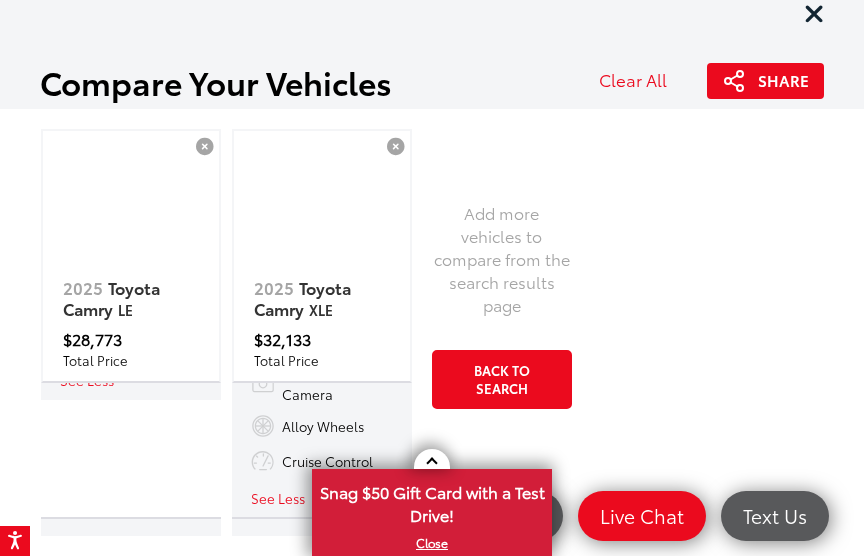 click on "See More" at bounding box center (89, 626) 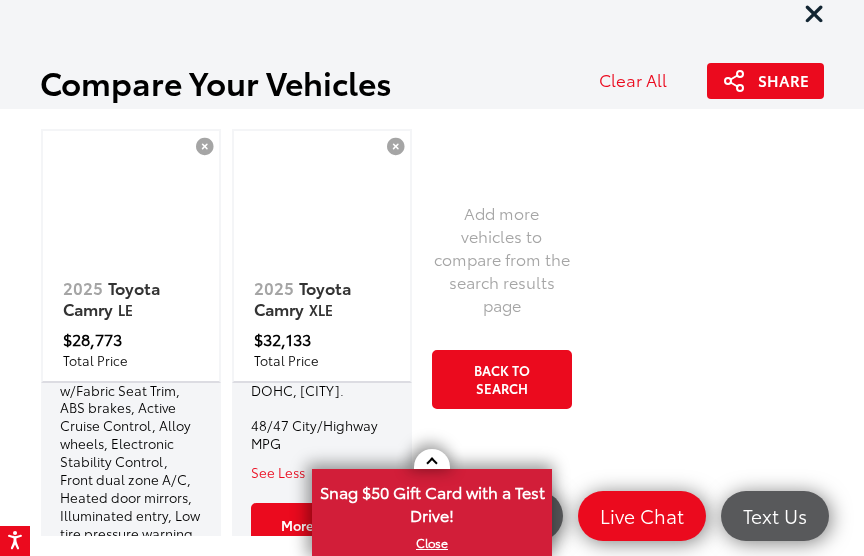 scroll, scrollTop: 1202, scrollLeft: 0, axis: vertical 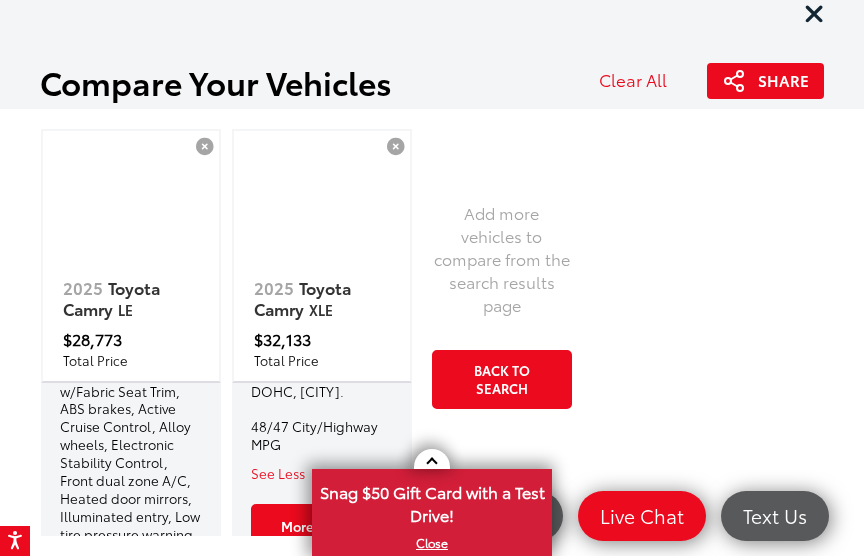 click on "More Details" at bounding box center [321, 525] 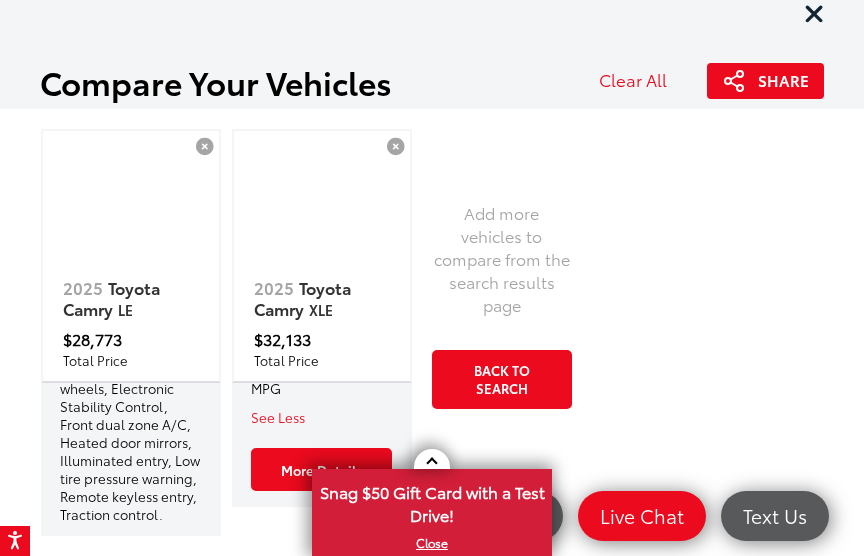 scroll, scrollTop: 1257, scrollLeft: 0, axis: vertical 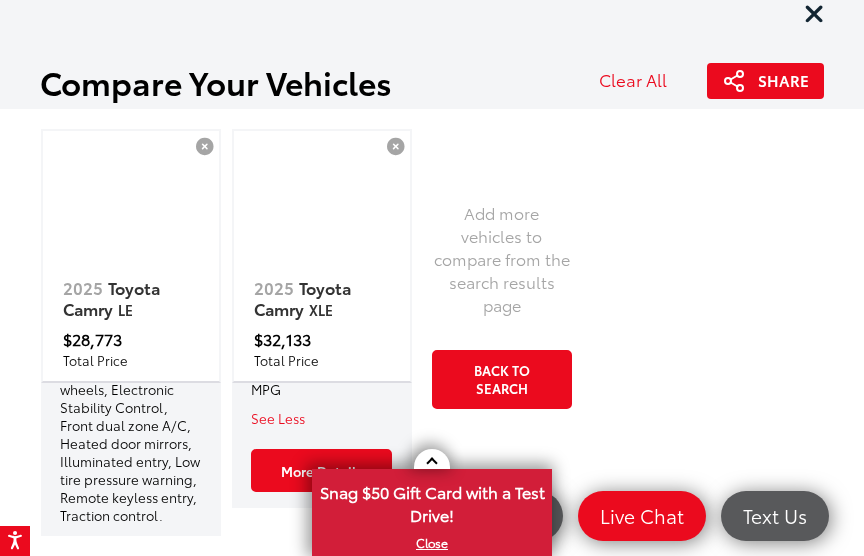 click on "More Details" at bounding box center [130, 649] 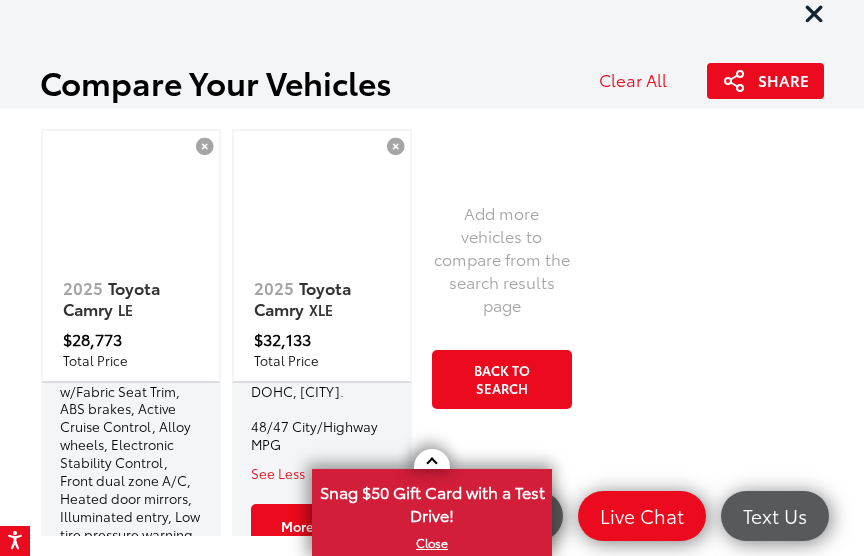 scroll, scrollTop: 5207, scrollLeft: 0, axis: vertical 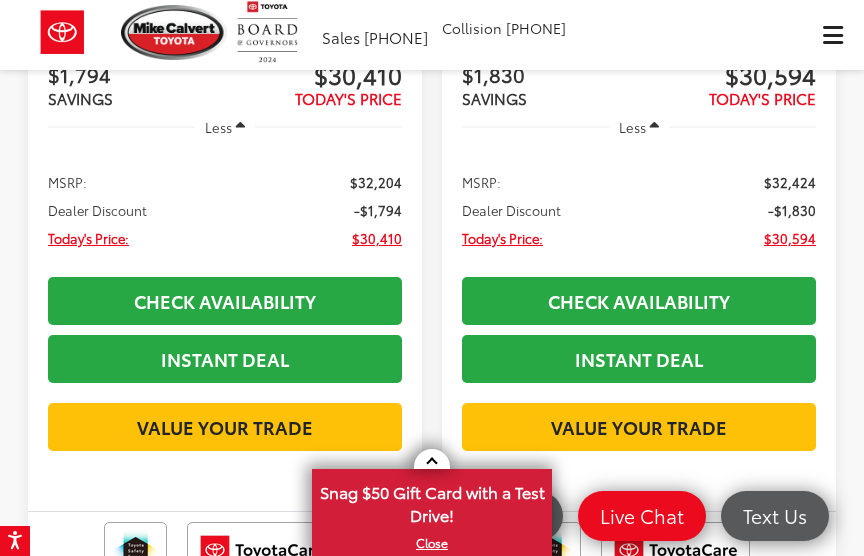 click at bounding box center (432, 35) 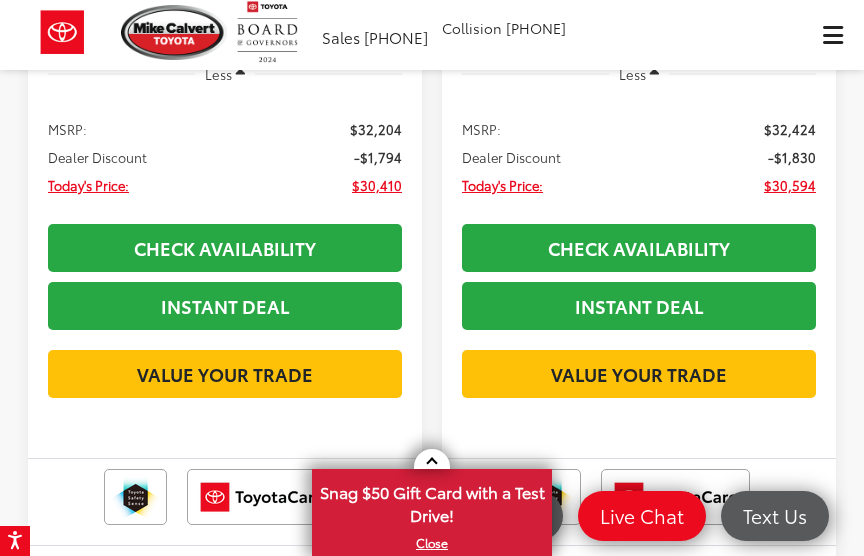 scroll, scrollTop: 6678, scrollLeft: 0, axis: vertical 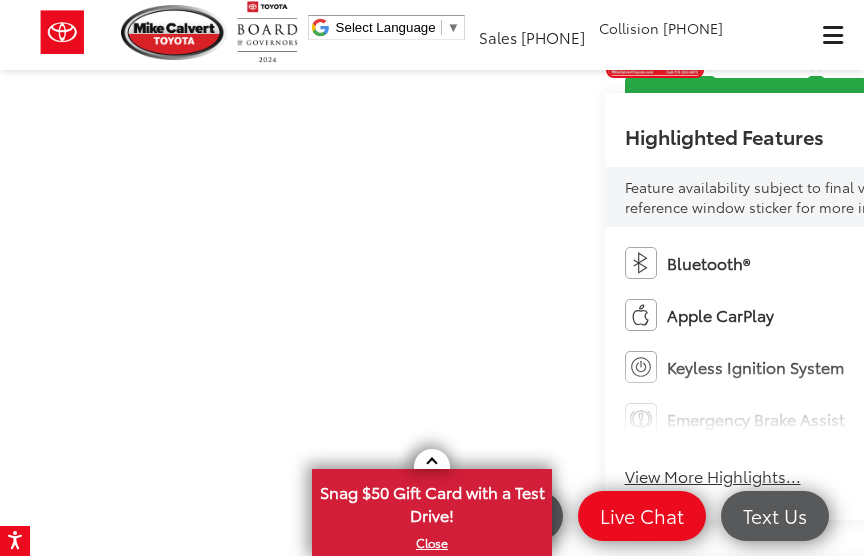 click at bounding box center [979, 39] 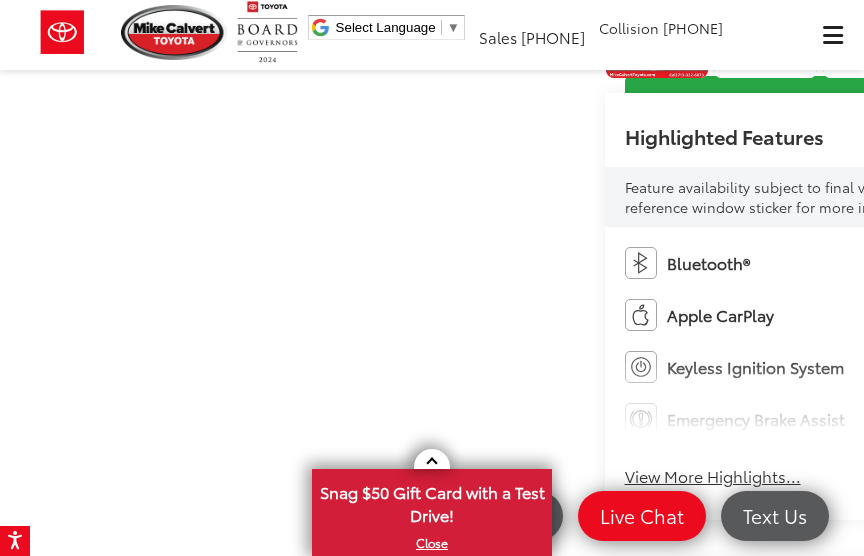 scroll, scrollTop: 0, scrollLeft: 2381, axis: horizontal 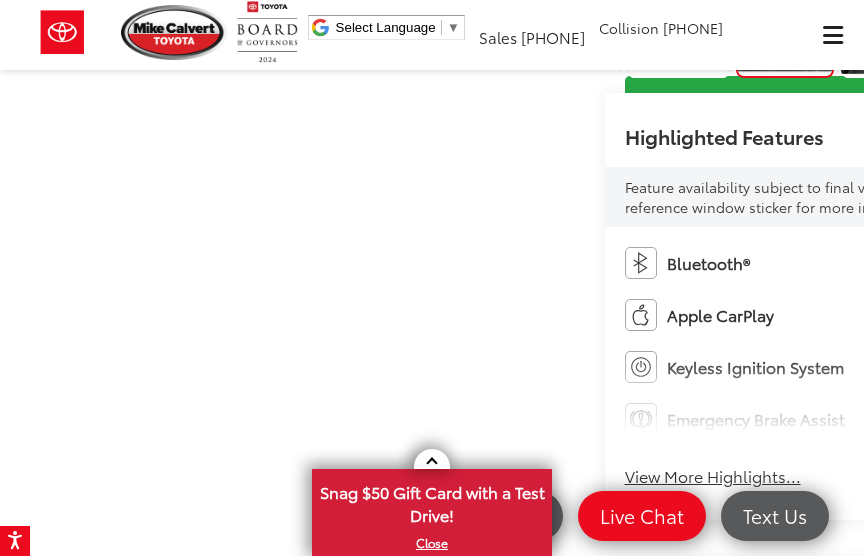 click at bounding box center (785, 39) 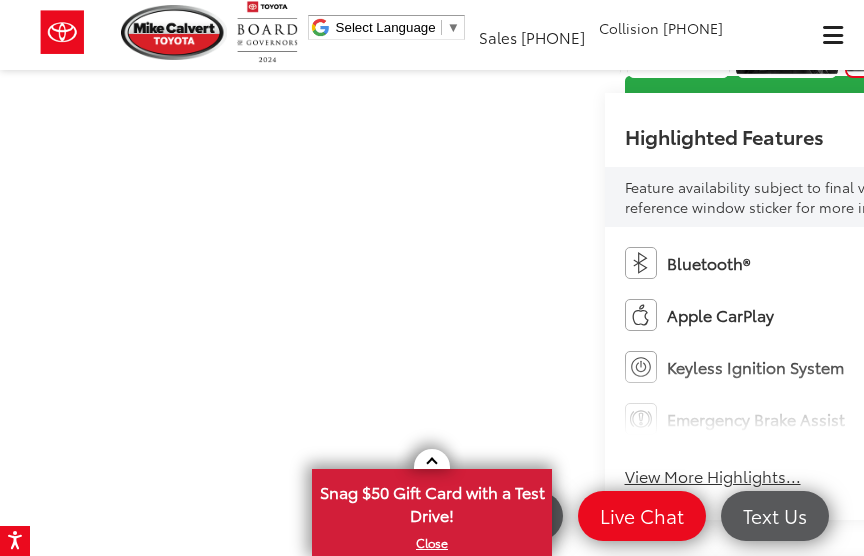 scroll, scrollTop: 0, scrollLeft: 3313, axis: horizontal 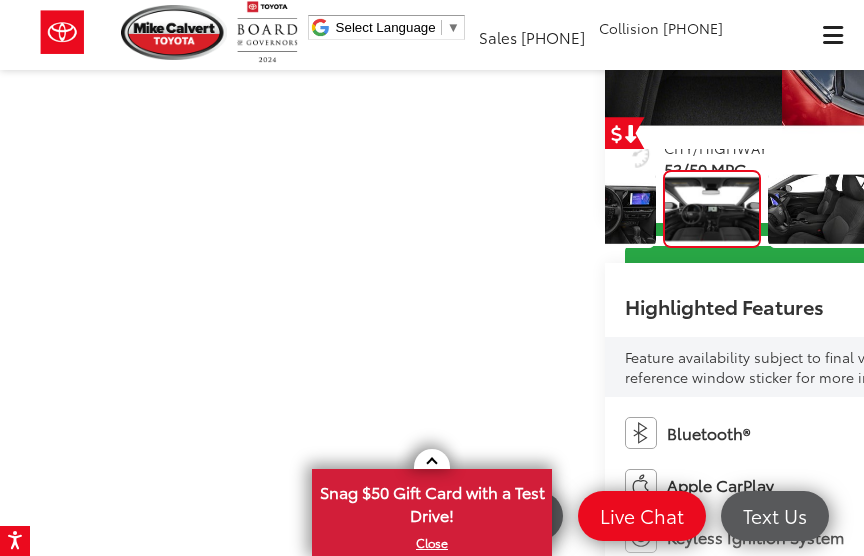 click at bounding box center (819, 209) 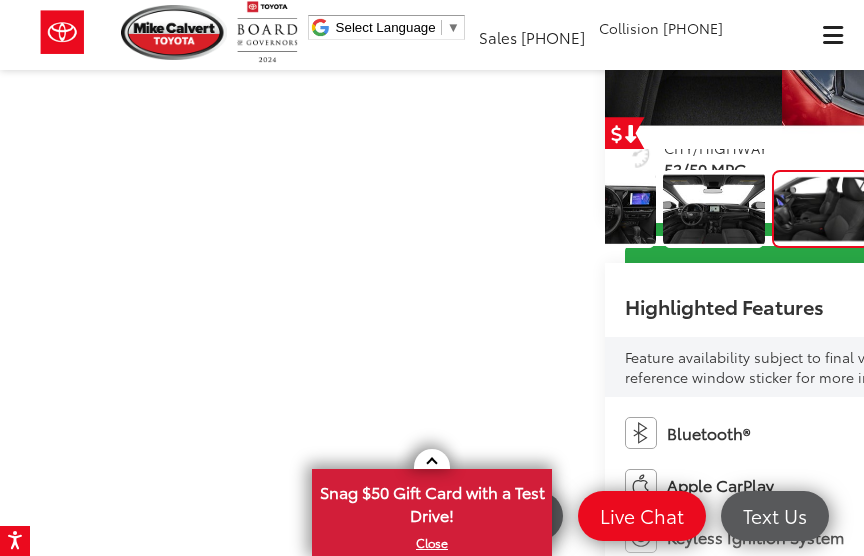 scroll, scrollTop: 0, scrollLeft: 4074, axis: horizontal 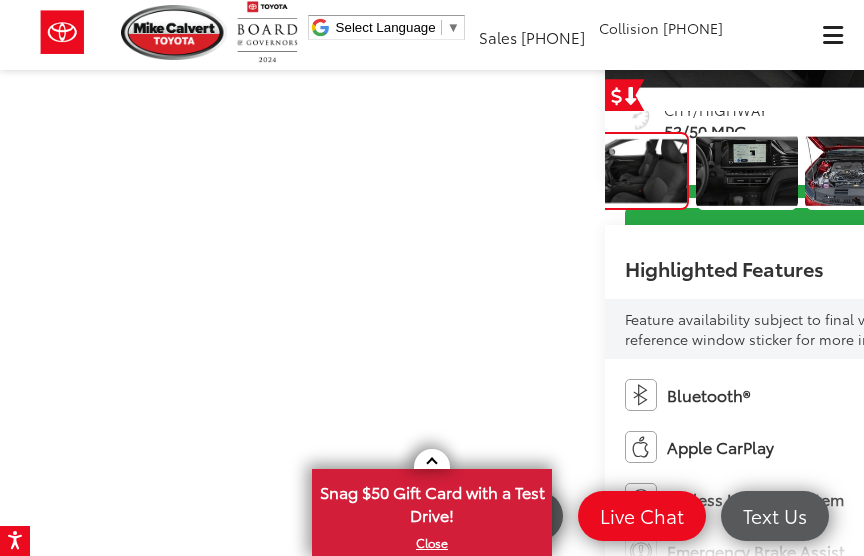 click at bounding box center [747, 171] 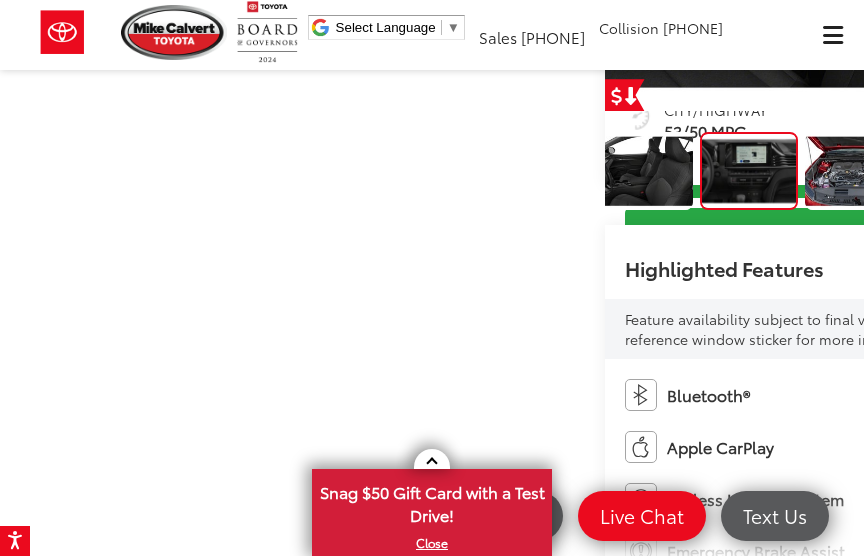 scroll, scrollTop: 0, scrollLeft: 715, axis: horizontal 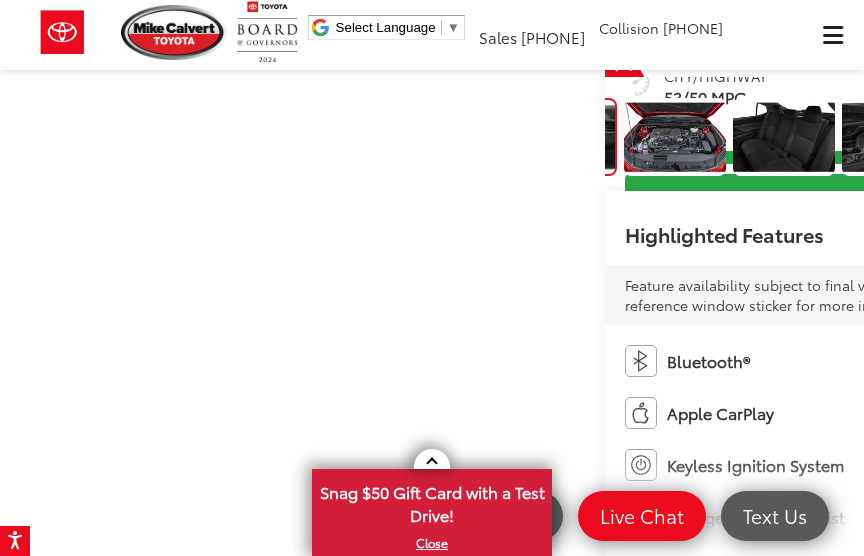 click at bounding box center [675, 137] 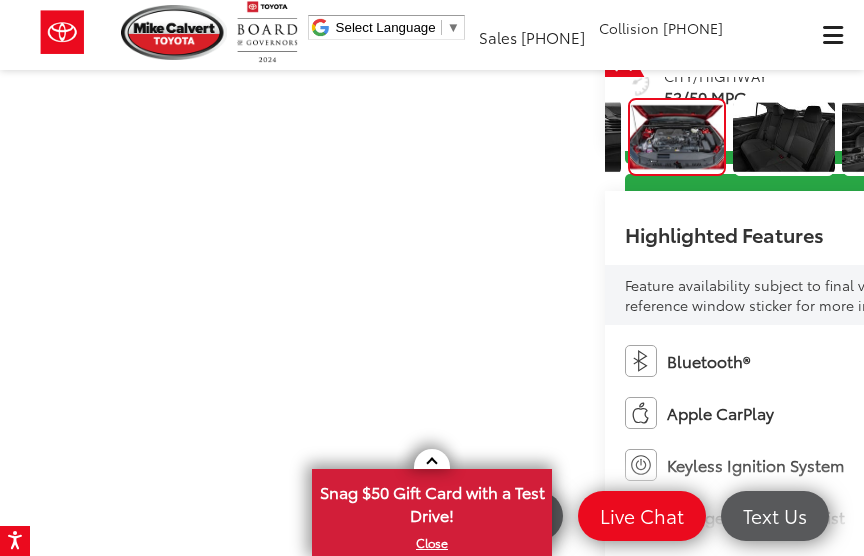 scroll, scrollTop: 0, scrollLeft: 872, axis: horizontal 